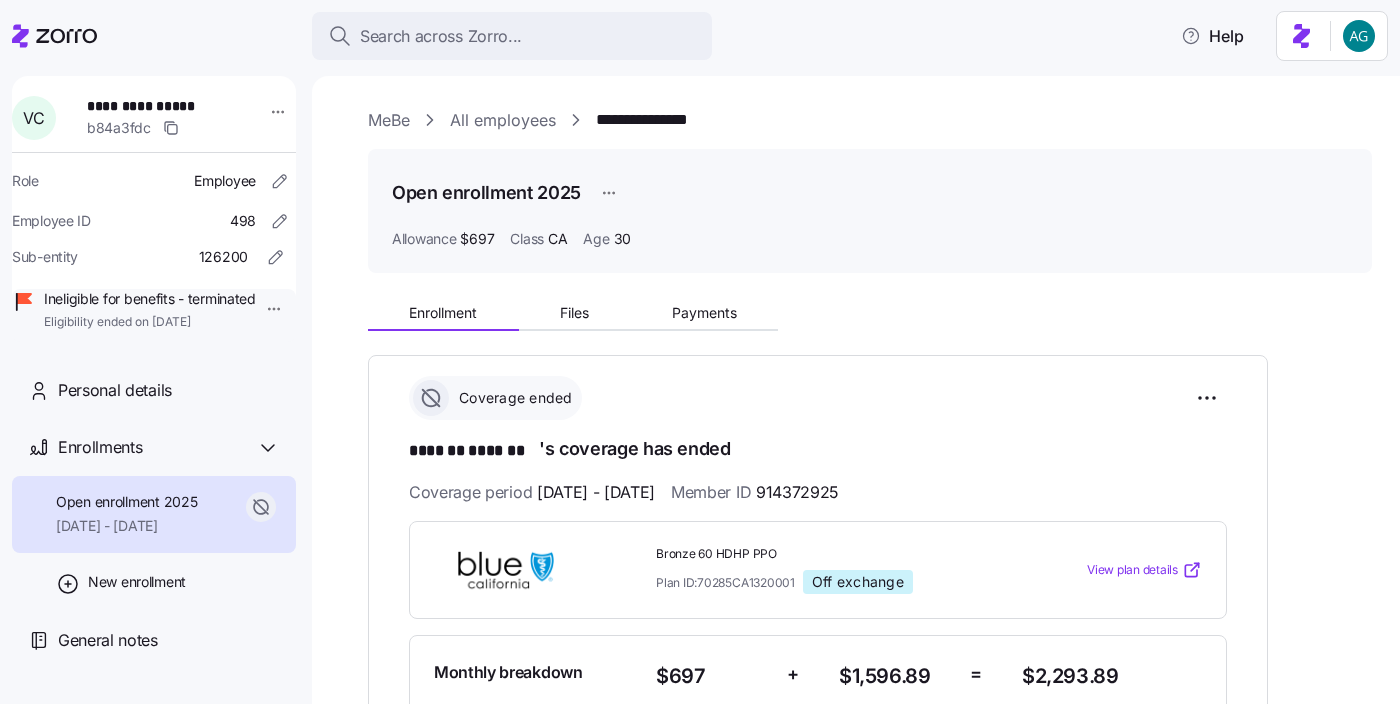 scroll, scrollTop: 0, scrollLeft: 0, axis: both 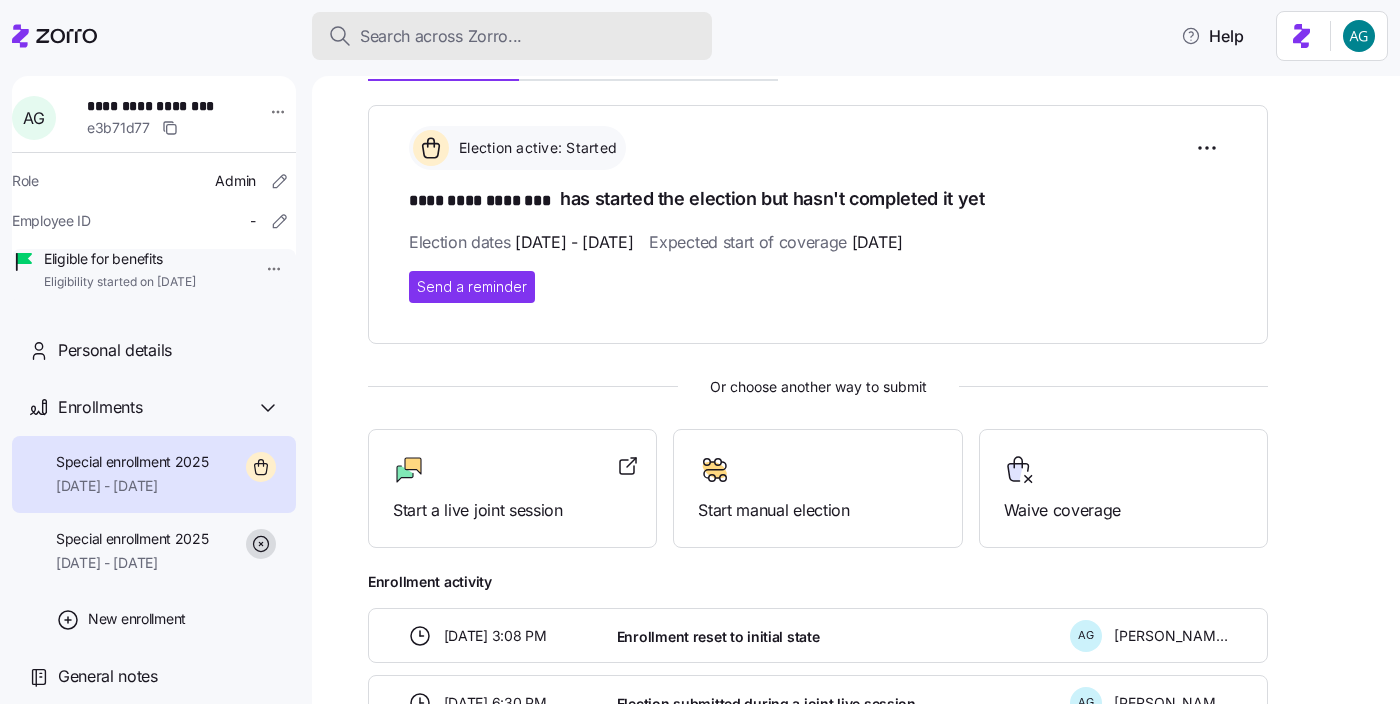 click on "Search across Zorro..." at bounding box center (441, 36) 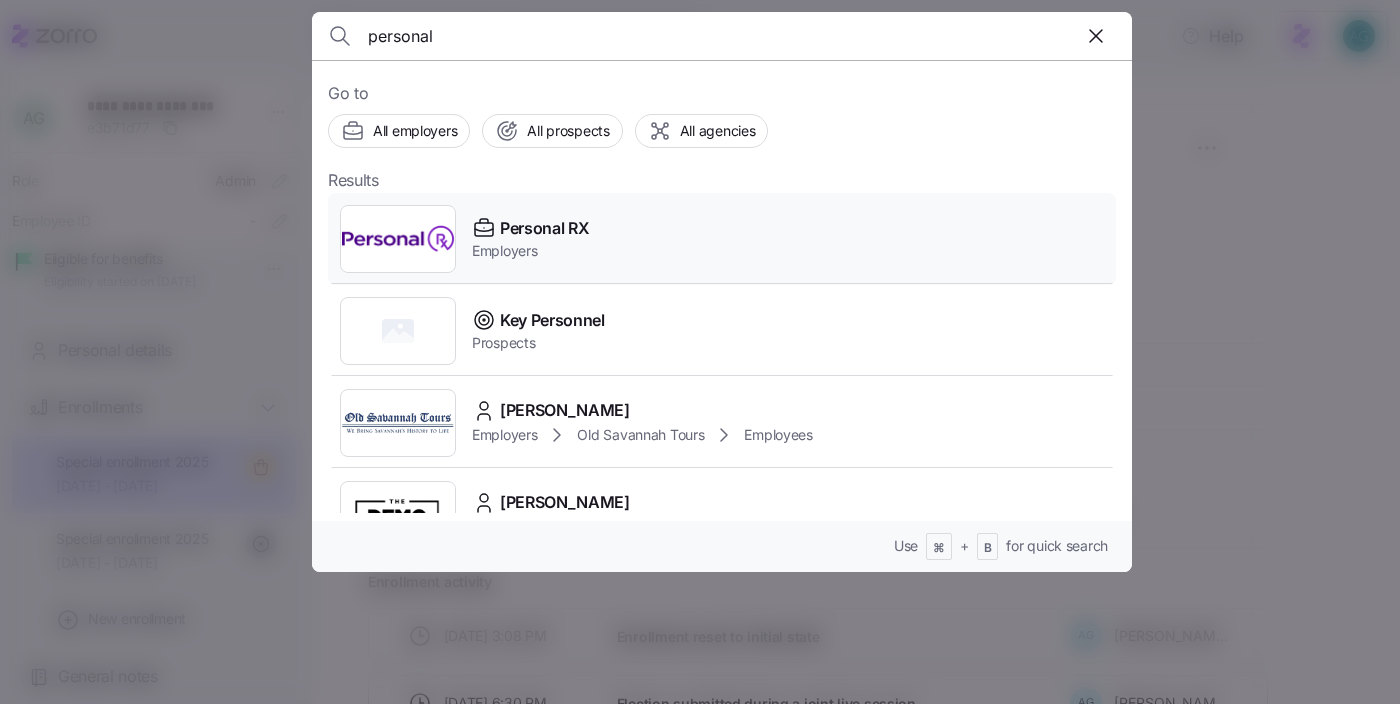 type on "personal" 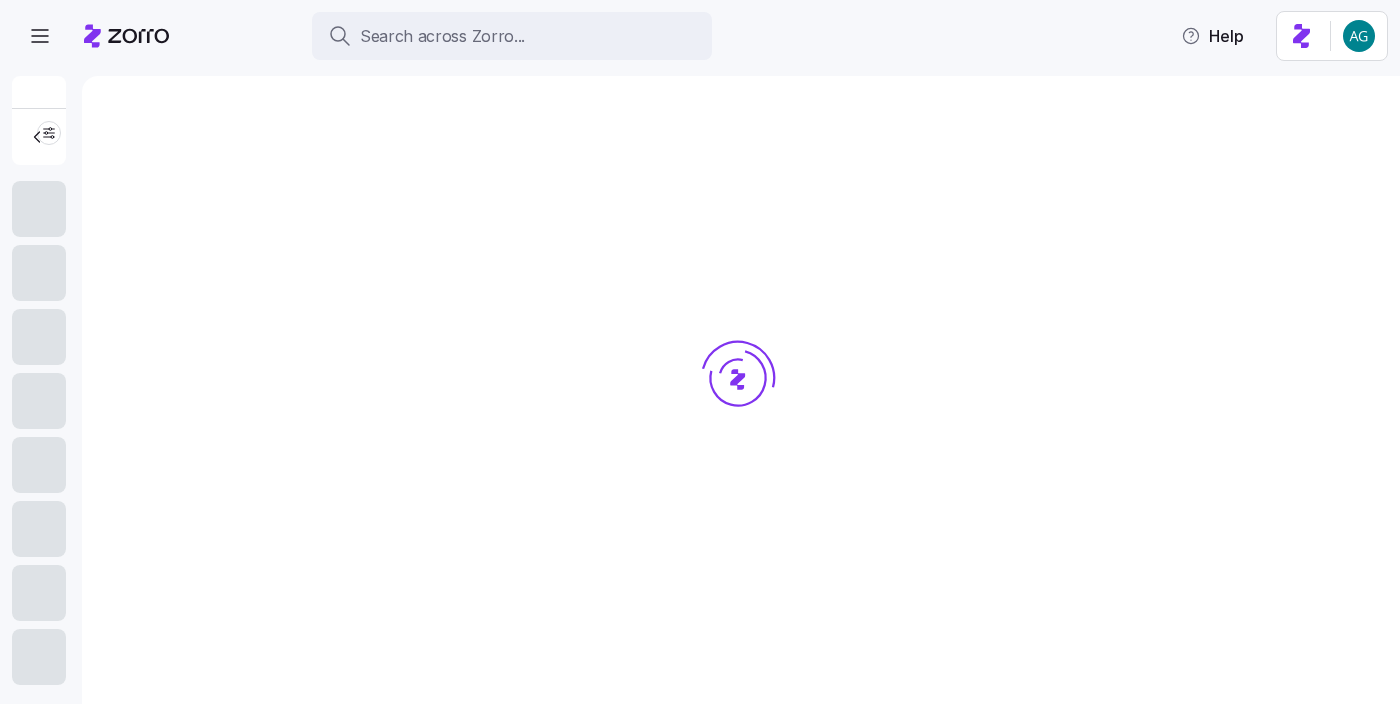 scroll, scrollTop: 0, scrollLeft: 0, axis: both 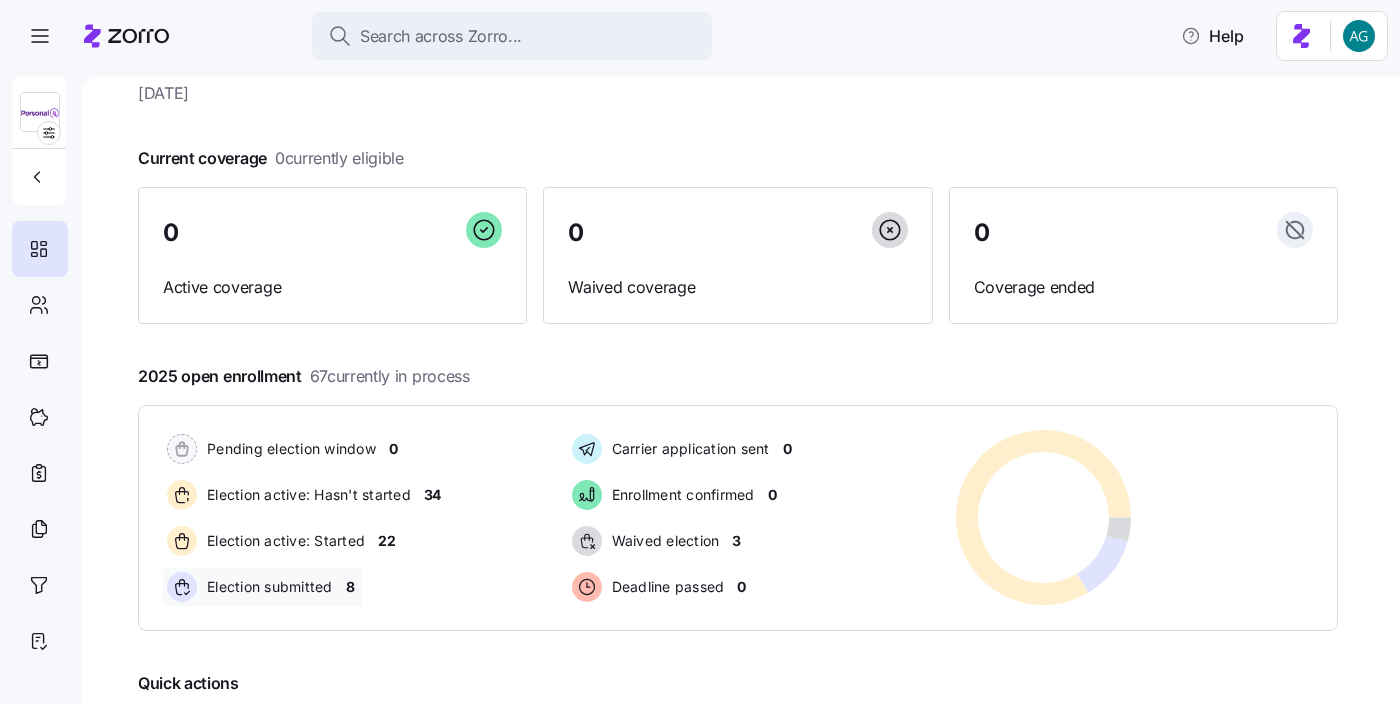 click on "8" at bounding box center [350, 587] 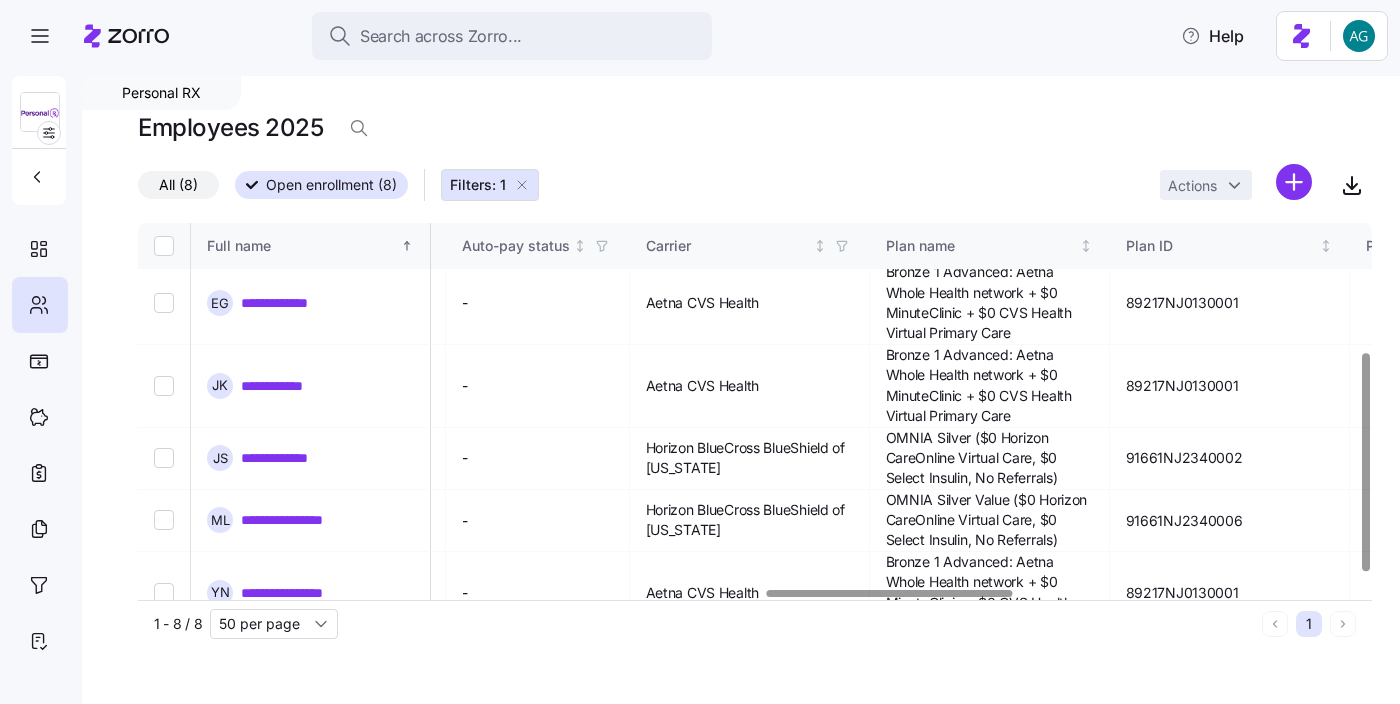 scroll, scrollTop: 225, scrollLeft: 3148, axis: both 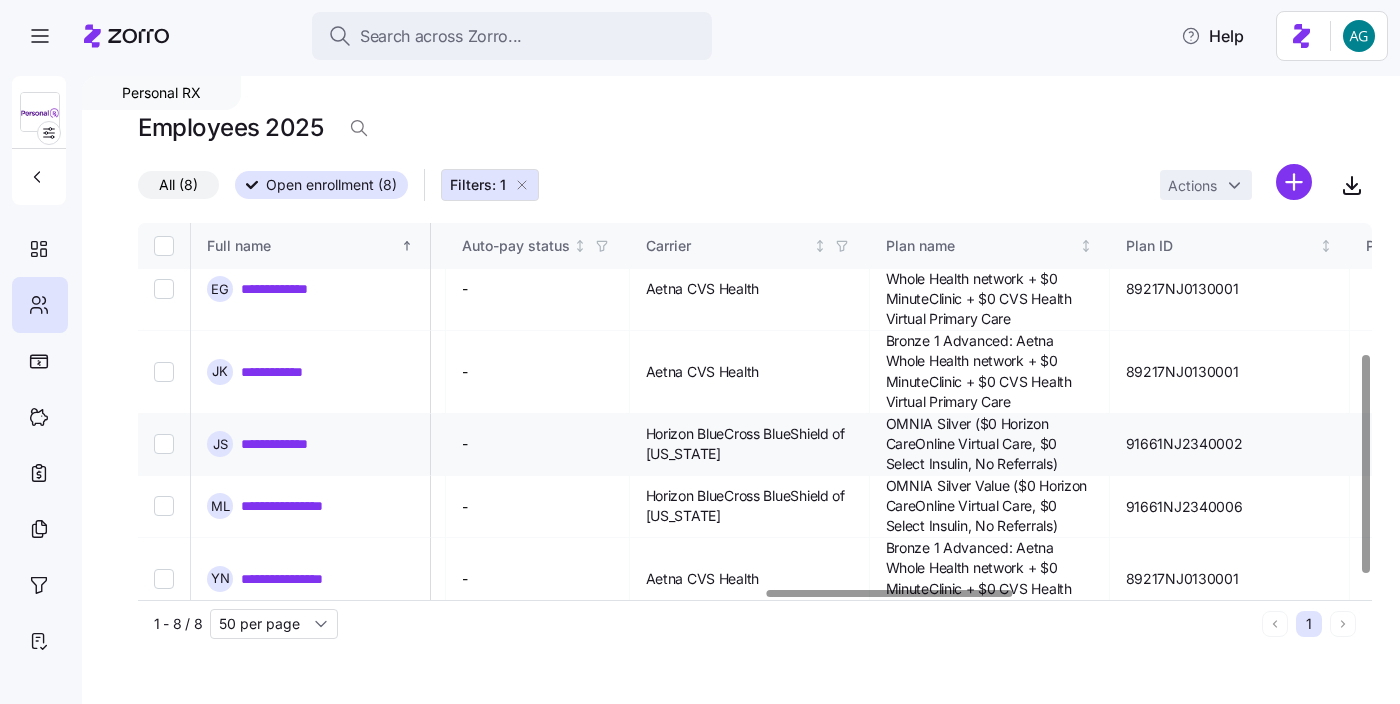 click on "**********" at bounding box center [284, 444] 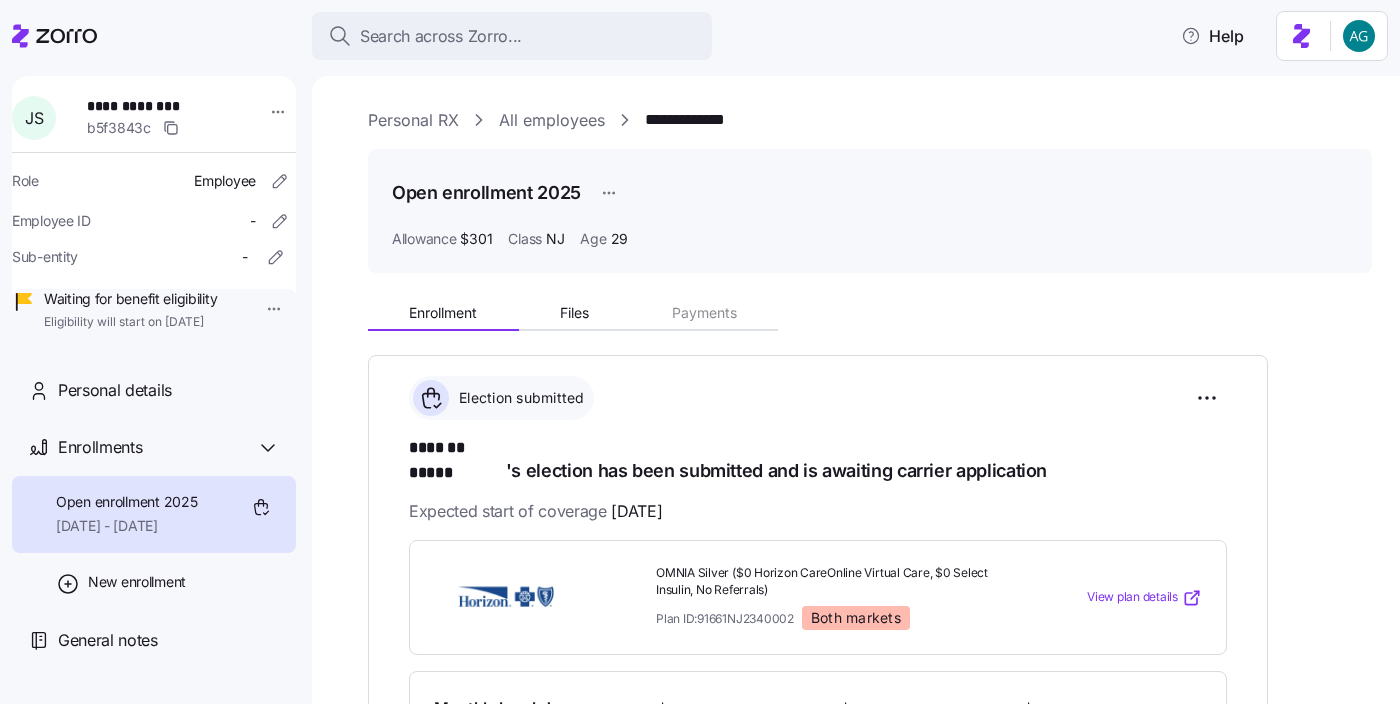 scroll, scrollTop: 0, scrollLeft: 0, axis: both 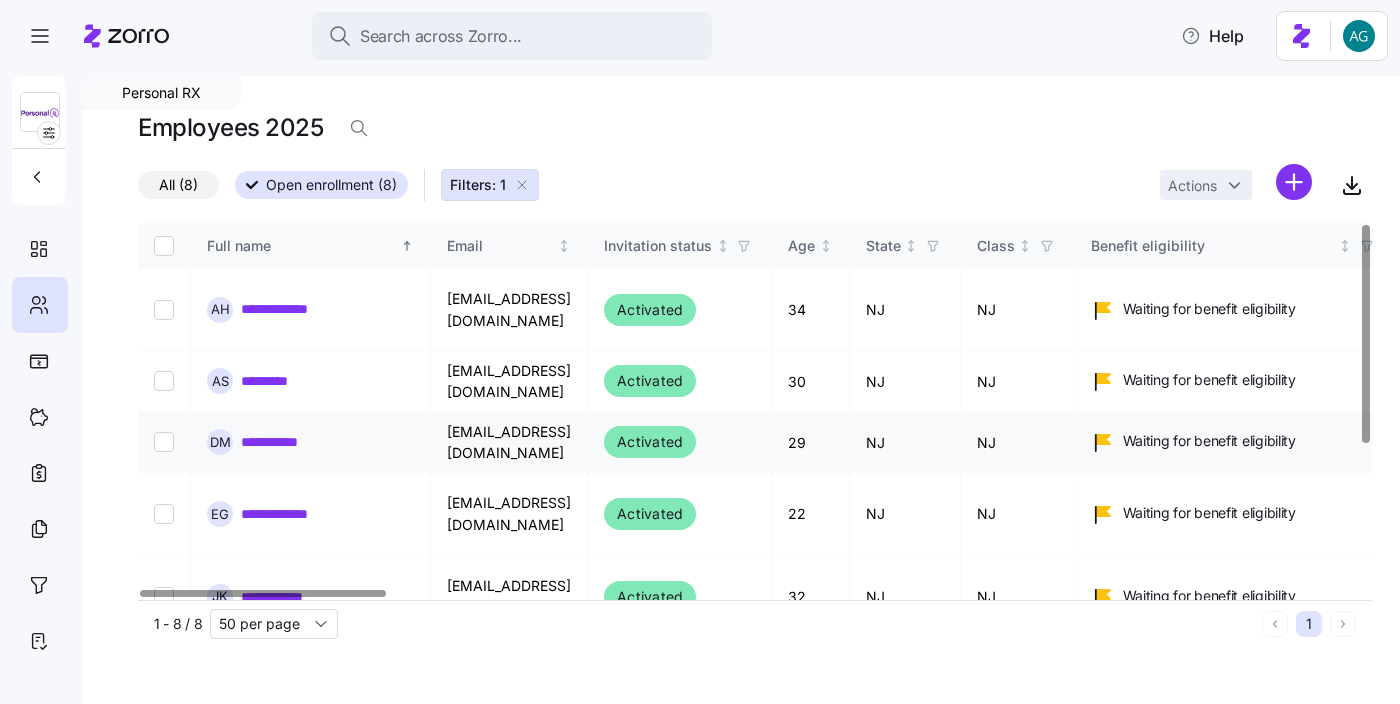 click on "**********" at bounding box center [282, 442] 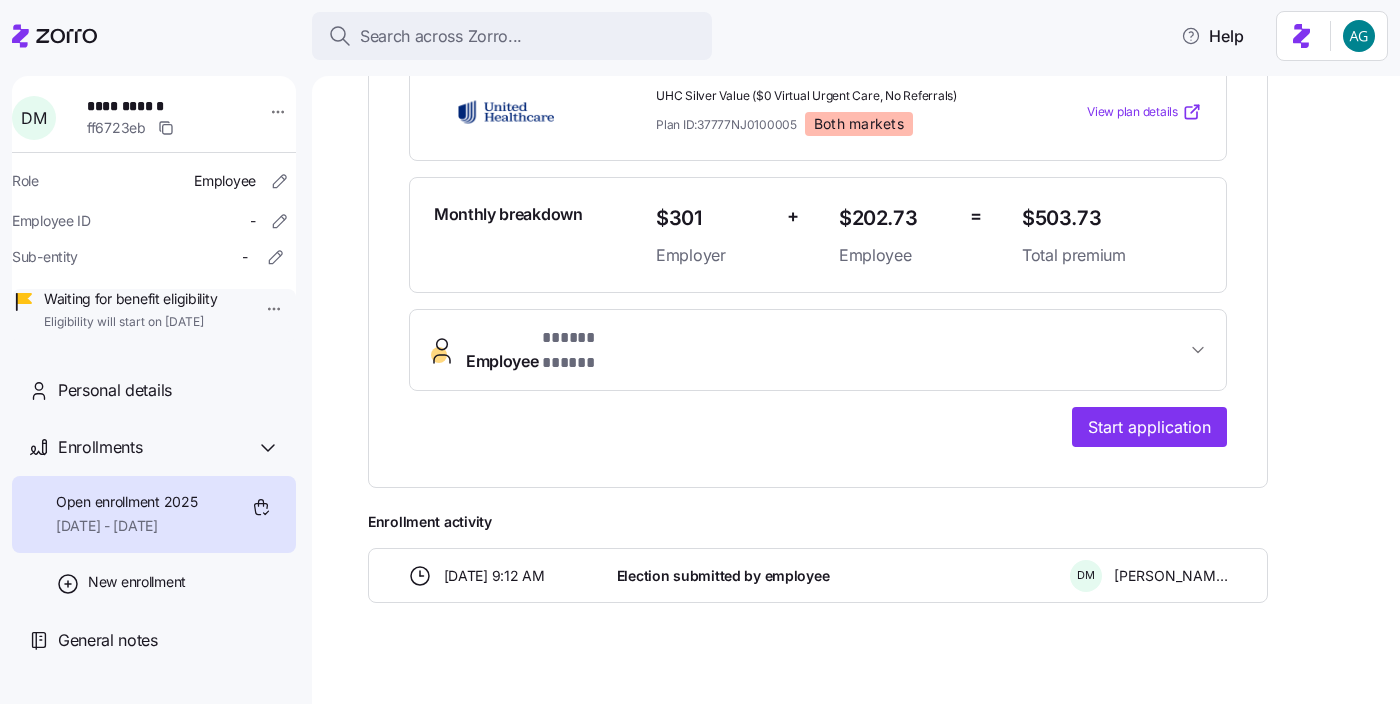 scroll, scrollTop: 0, scrollLeft: 0, axis: both 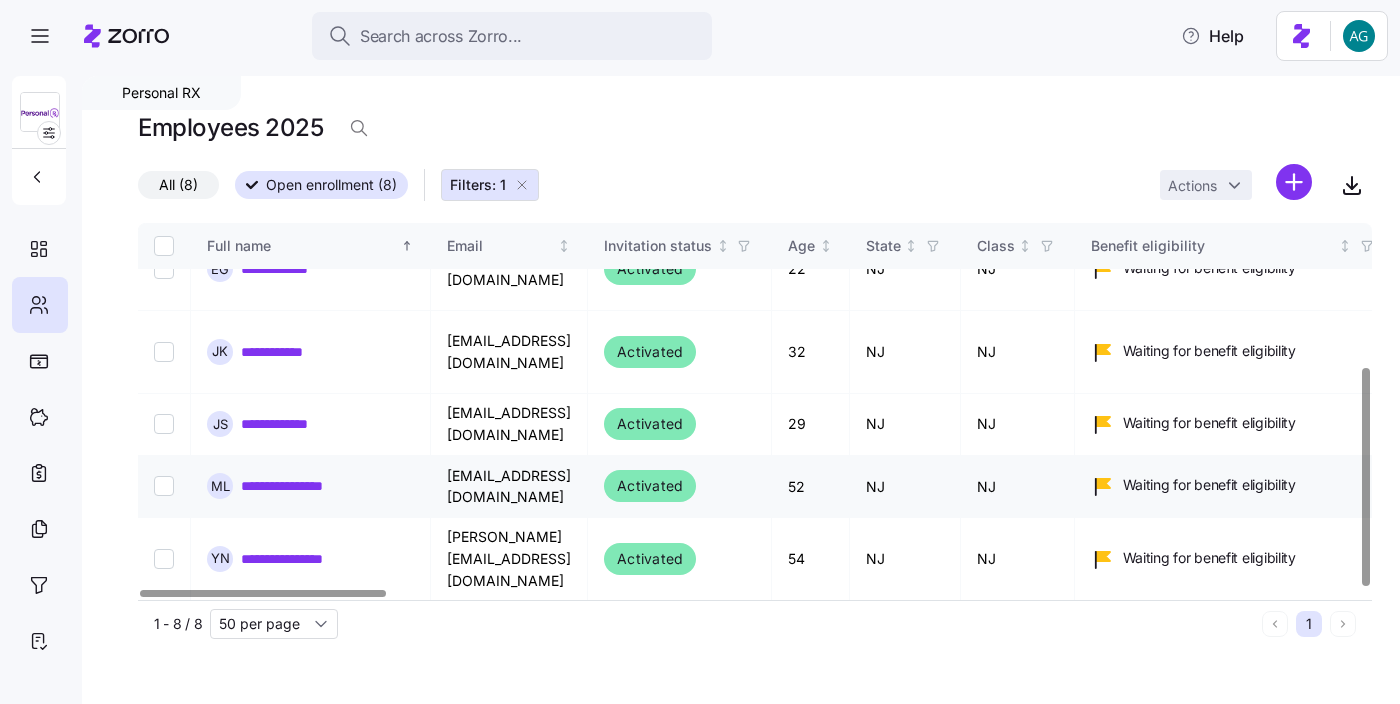 click on "**********" at bounding box center (299, 486) 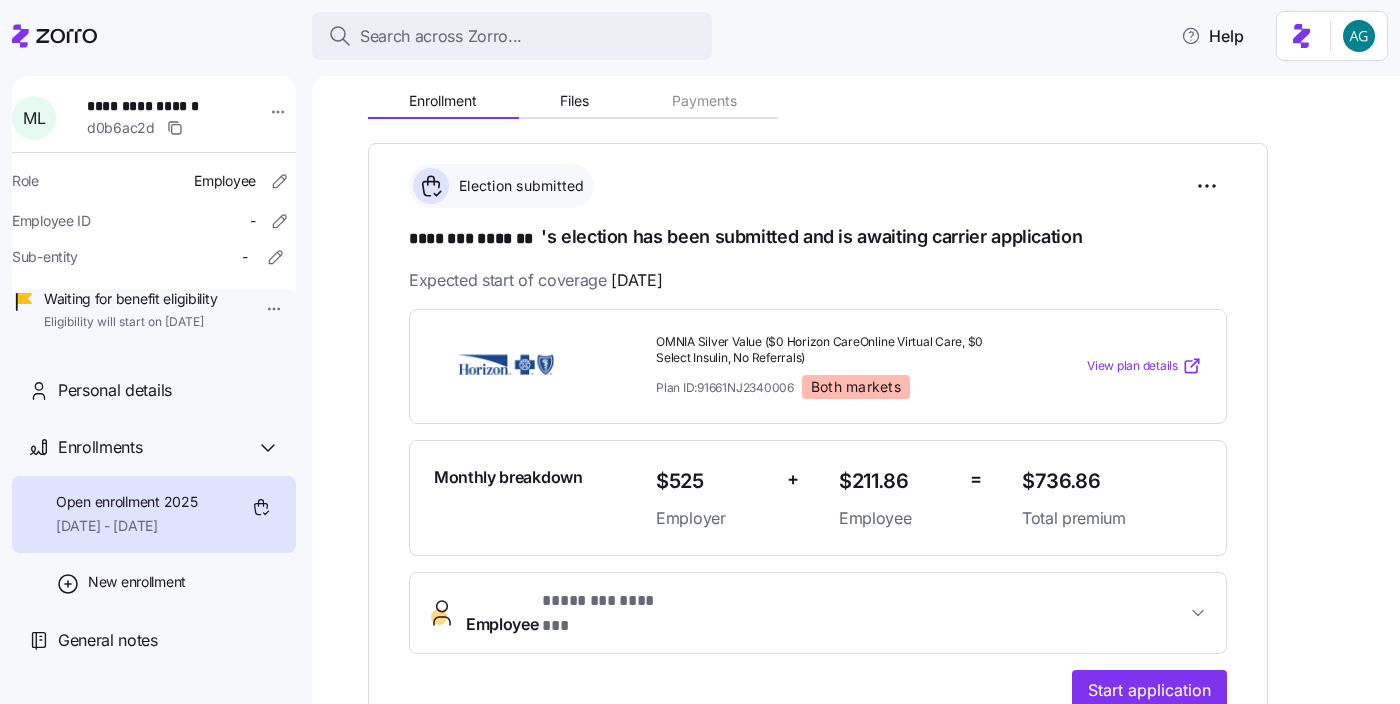 scroll, scrollTop: 209, scrollLeft: 0, axis: vertical 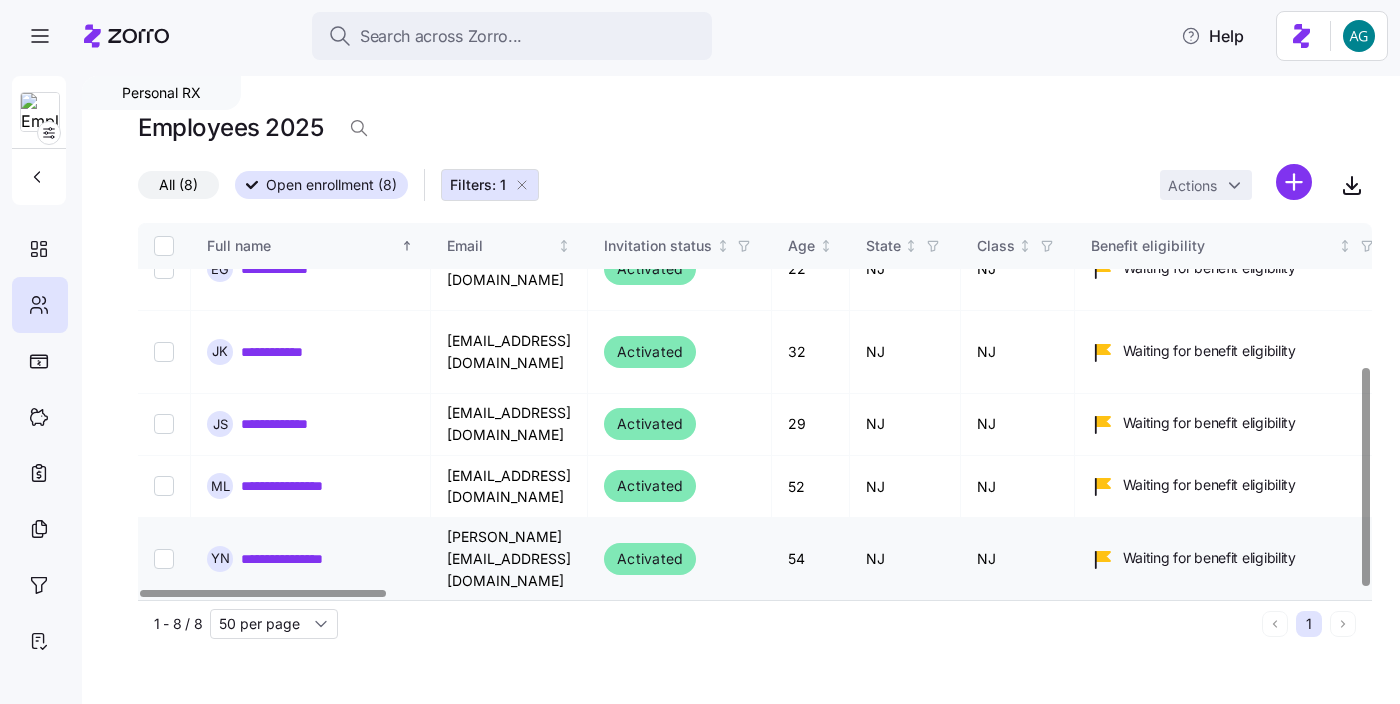 click on "**********" at bounding box center [301, 559] 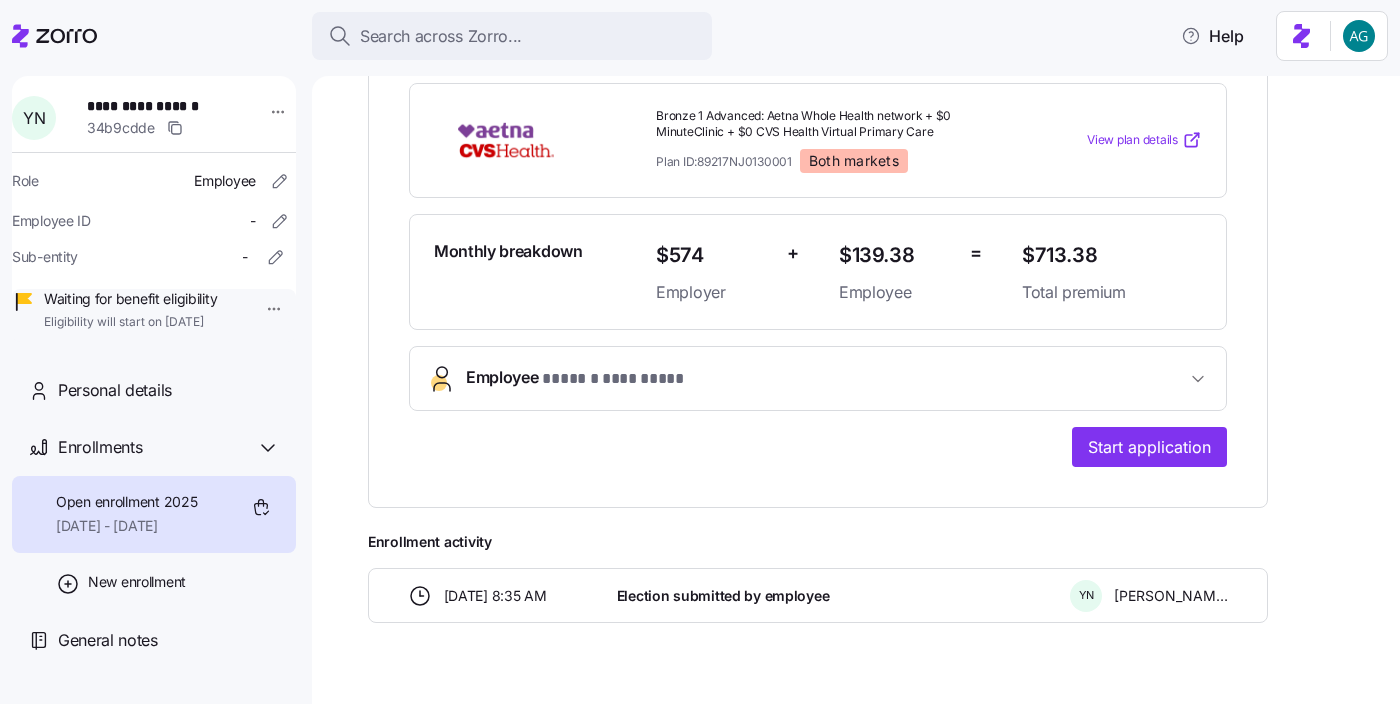 scroll, scrollTop: 475, scrollLeft: 0, axis: vertical 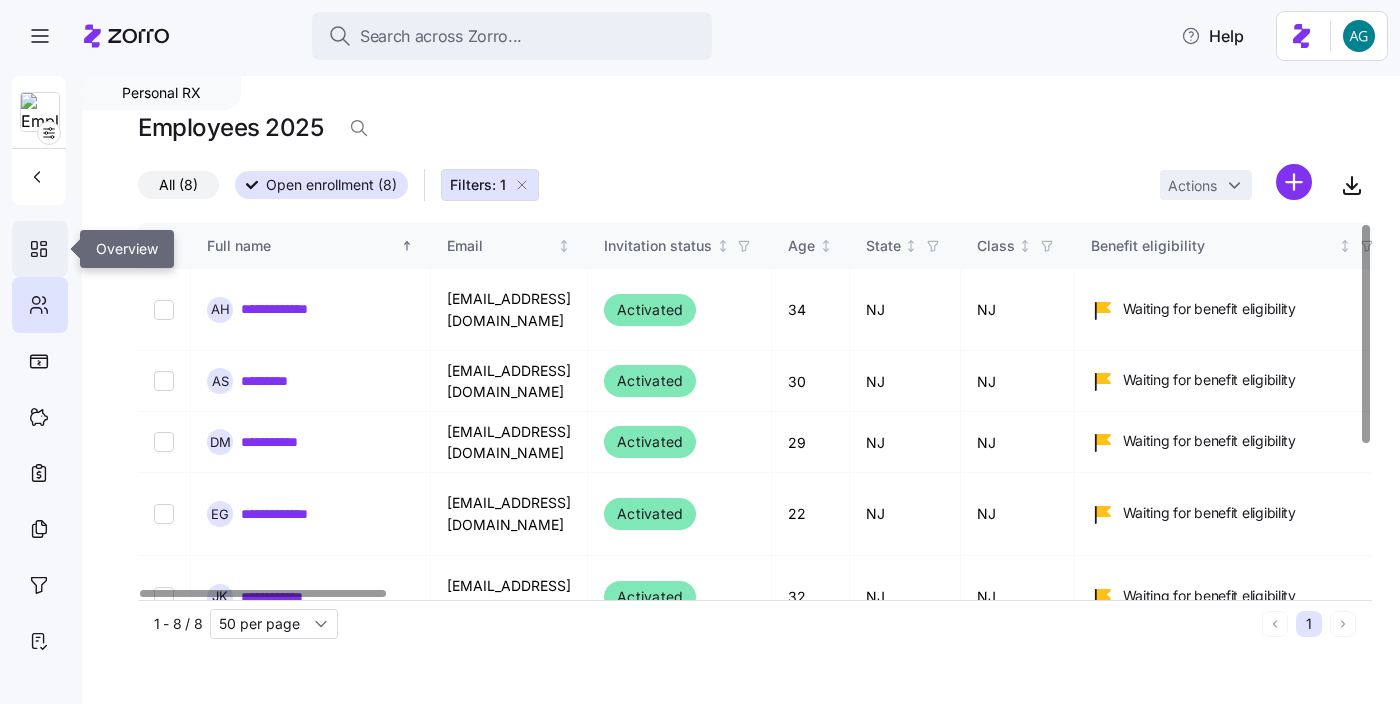 click 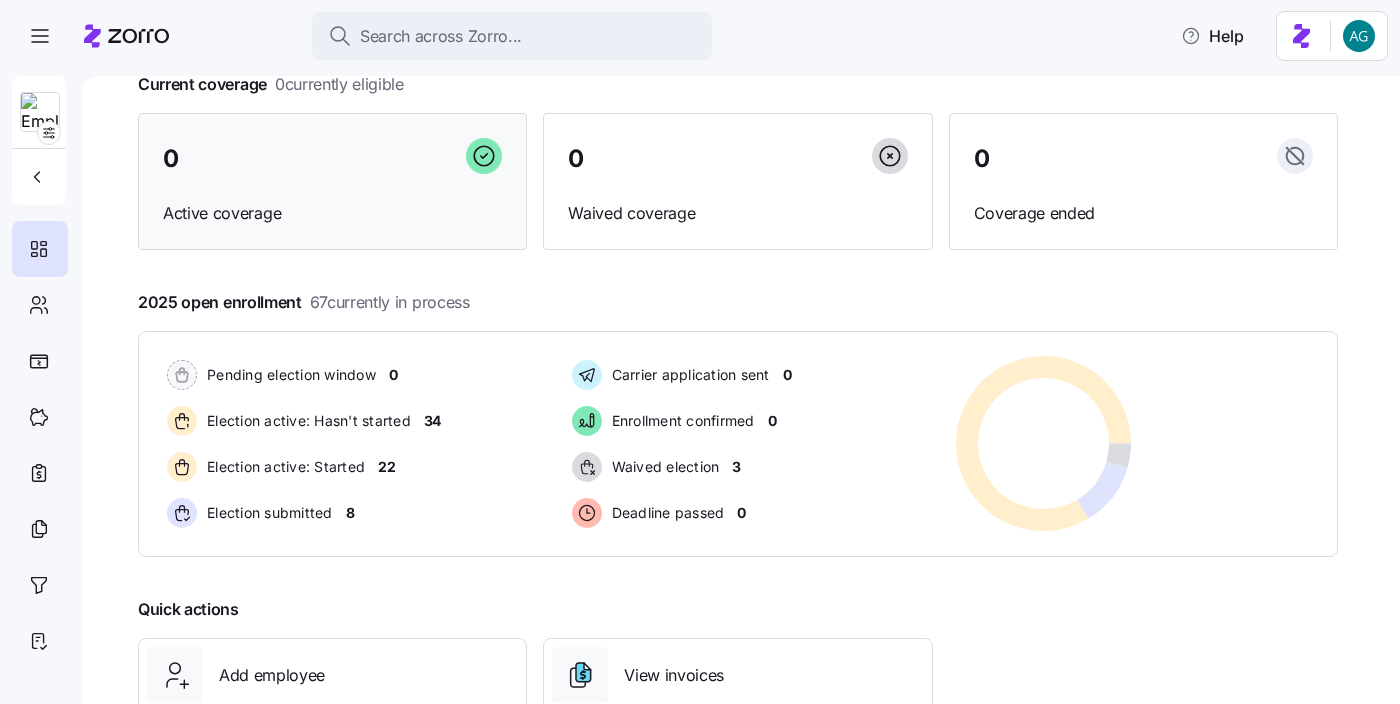 scroll, scrollTop: 152, scrollLeft: 0, axis: vertical 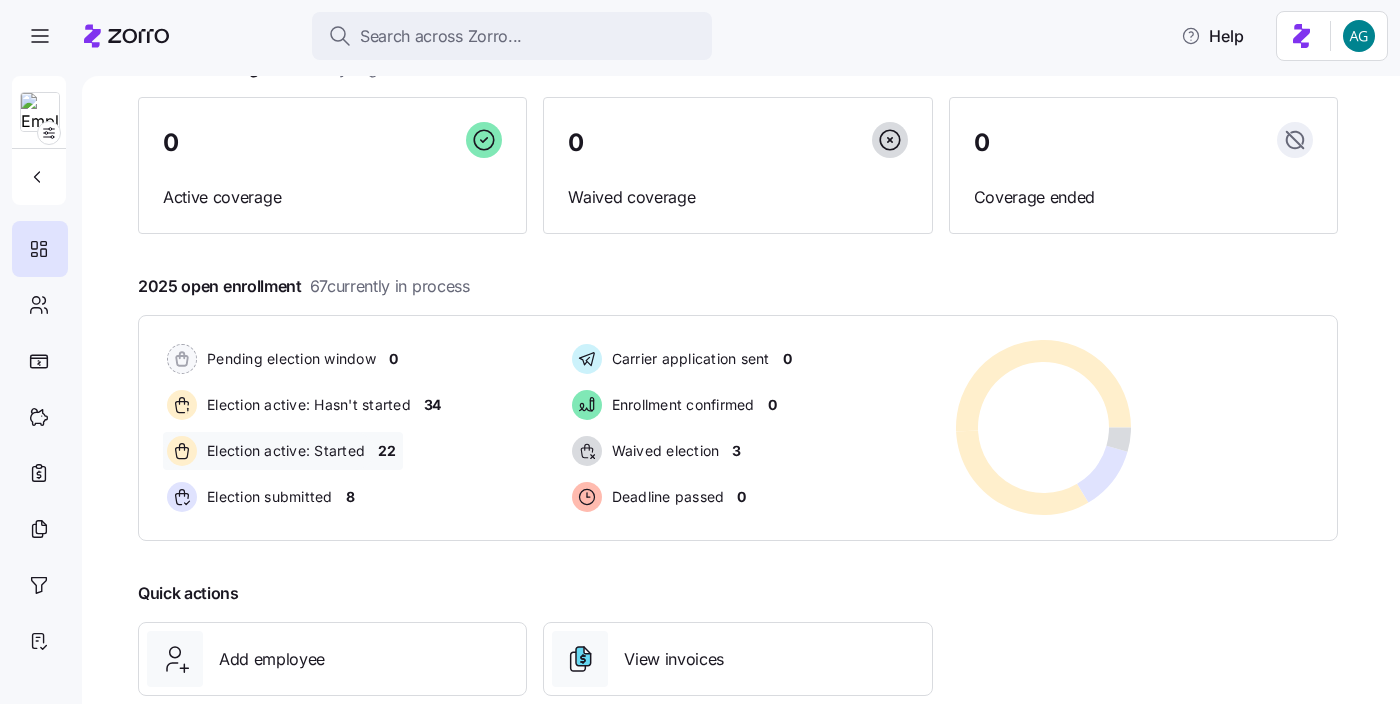 click on "Election active: Started 22" at bounding box center (283, 451) 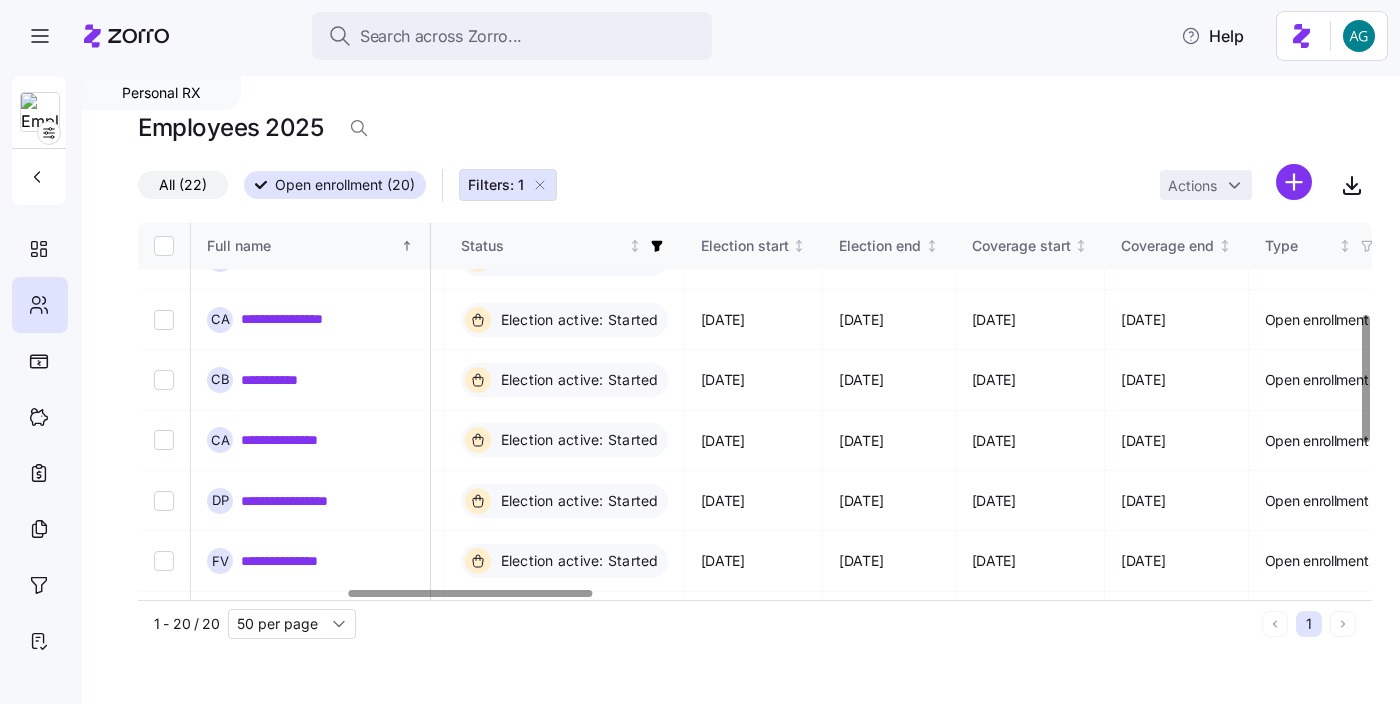 scroll, scrollTop: 0, scrollLeft: 1055, axis: horizontal 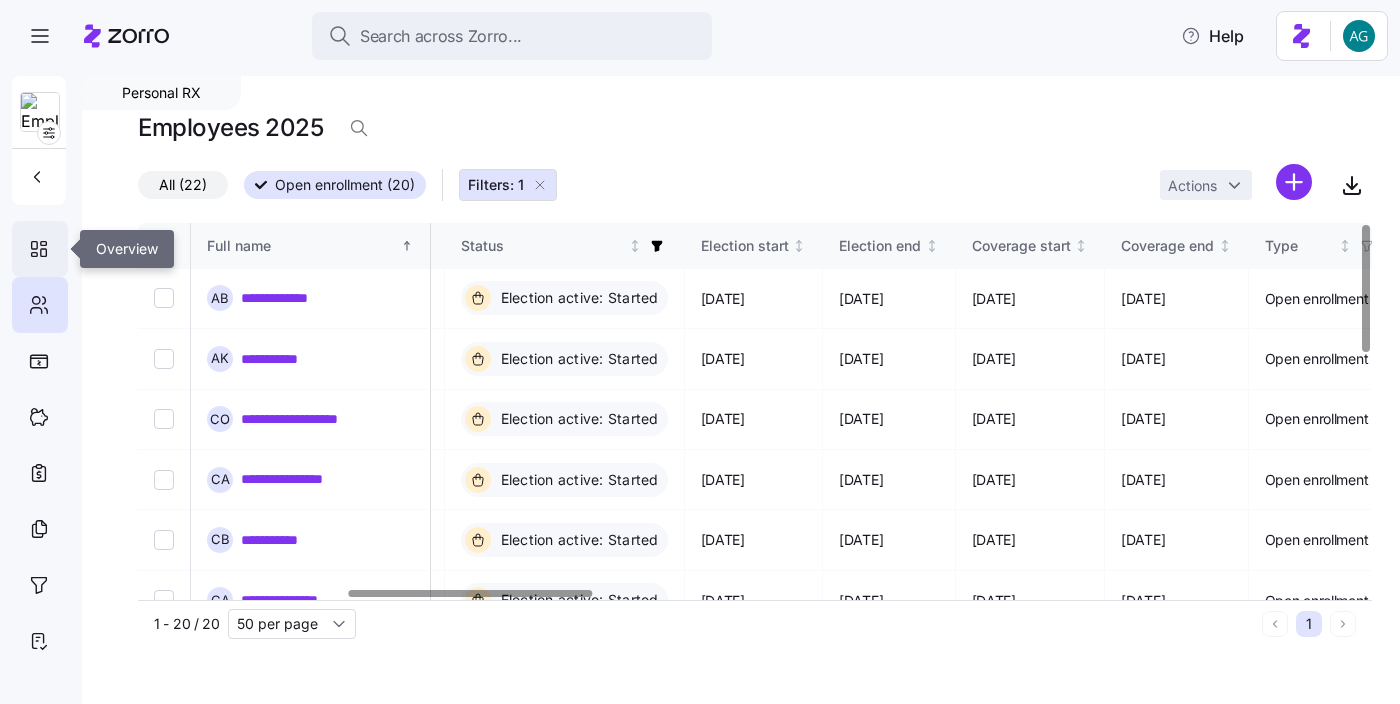 click 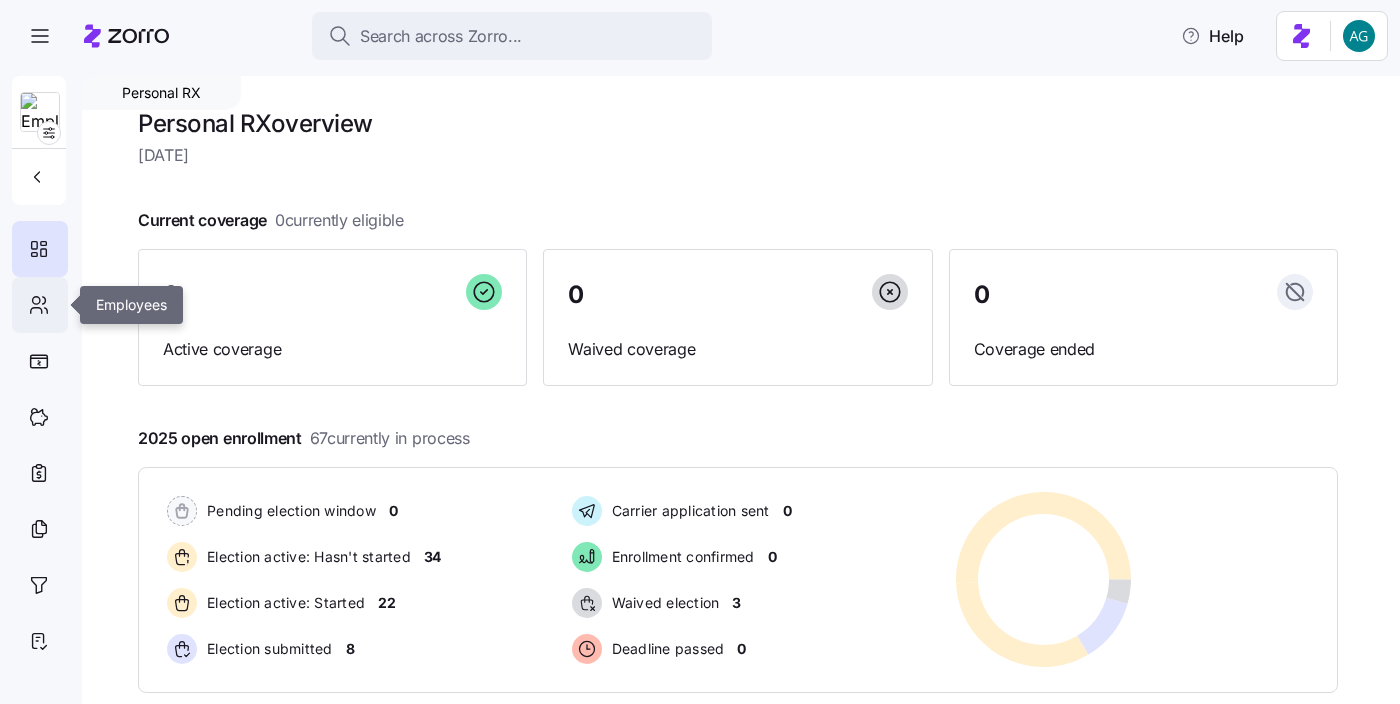 click 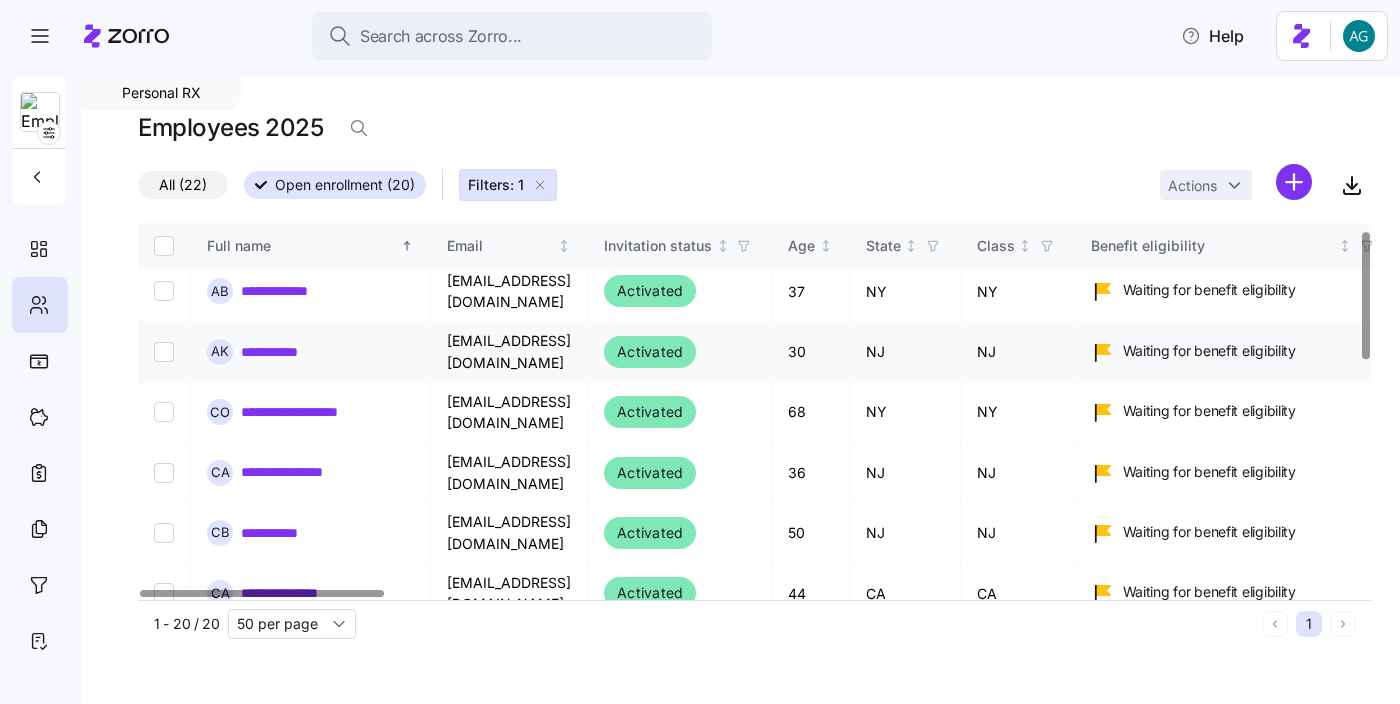 scroll, scrollTop: 0, scrollLeft: 0, axis: both 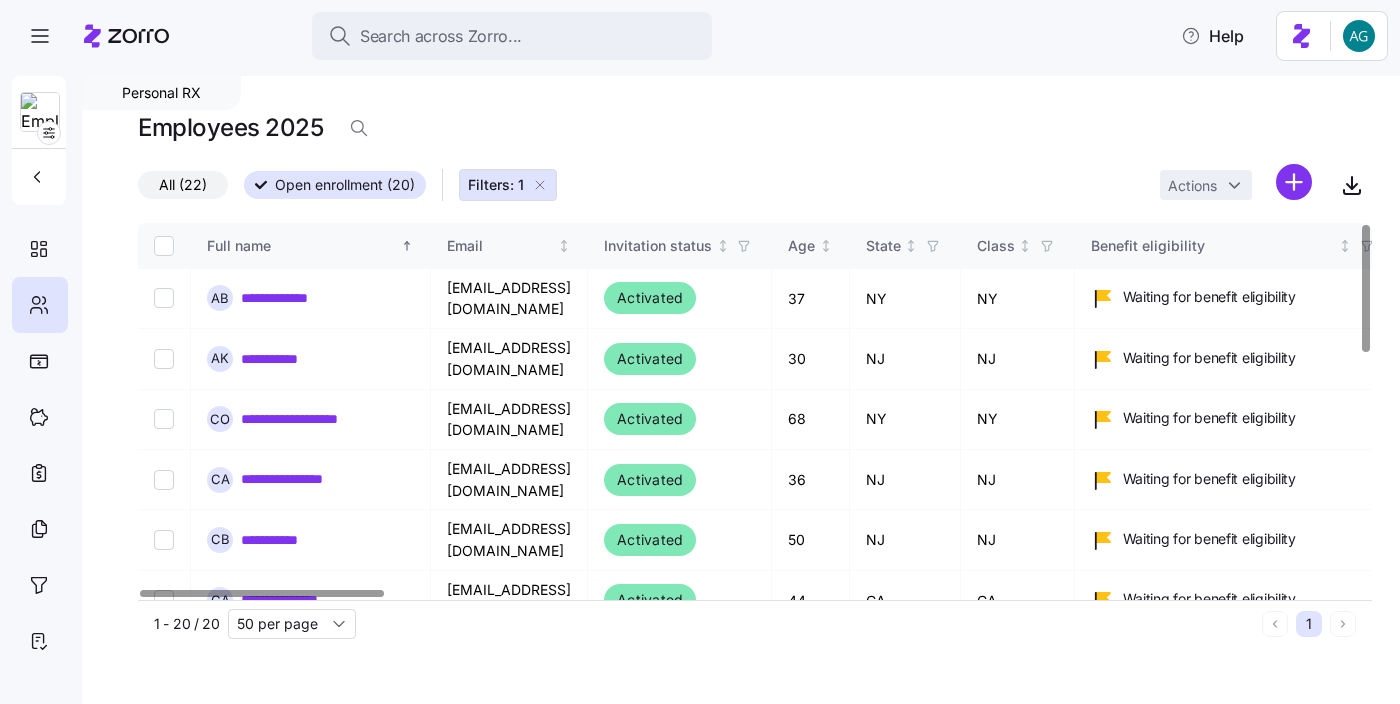 click on "Filters: 1" at bounding box center (508, 185) 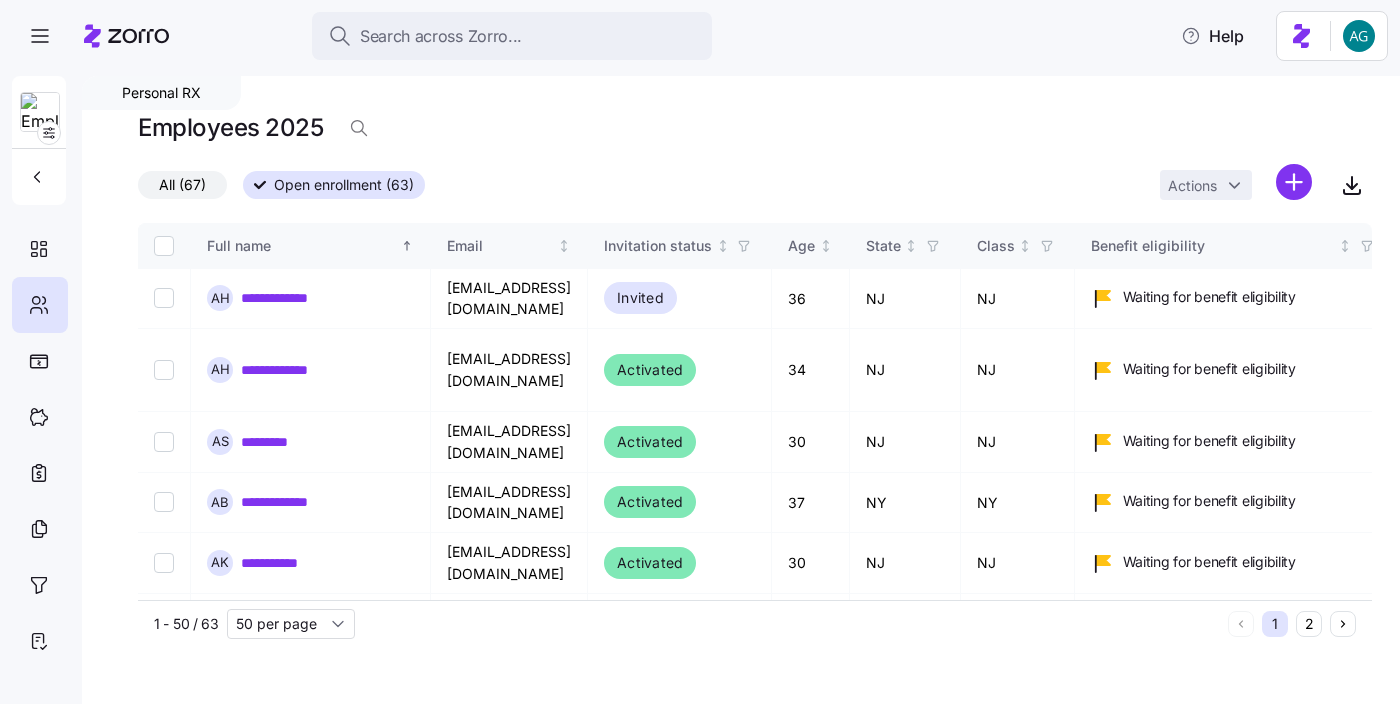 click 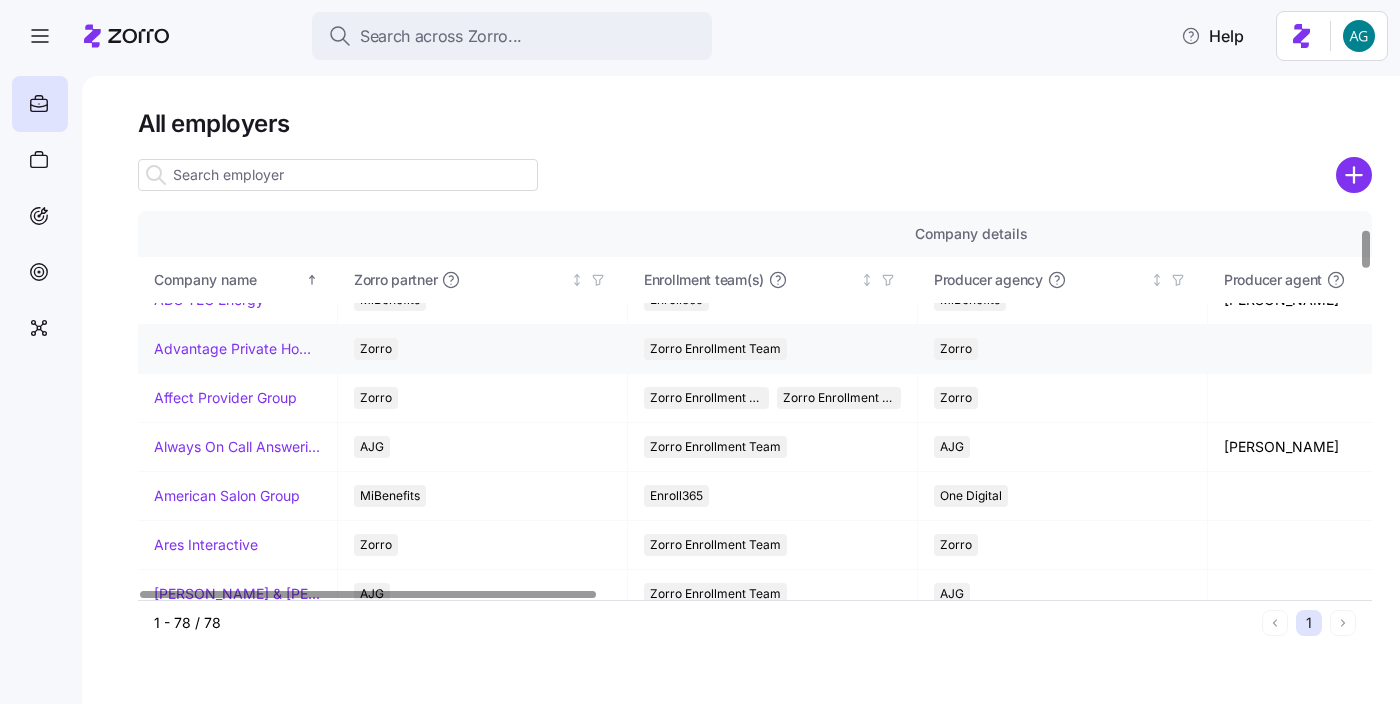 scroll, scrollTop: 0, scrollLeft: 0, axis: both 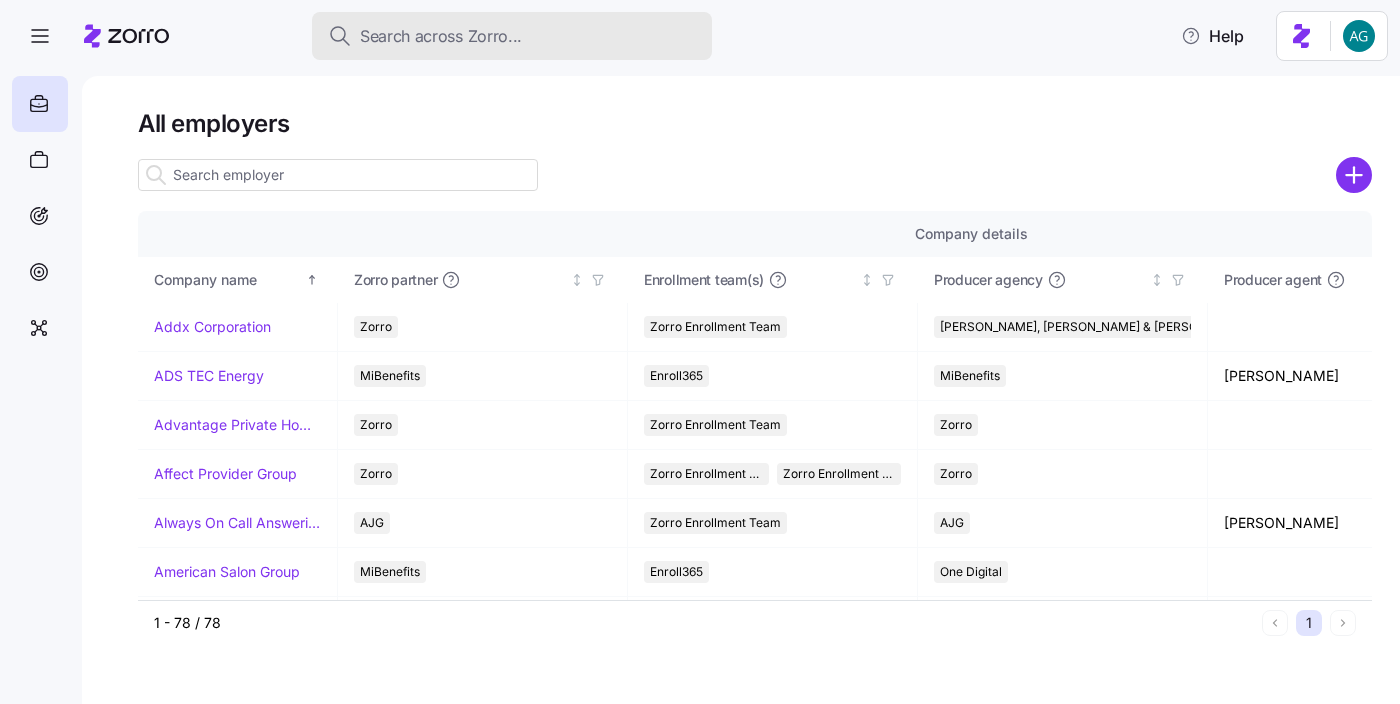 click on "Search across Zorro..." at bounding box center [512, 36] 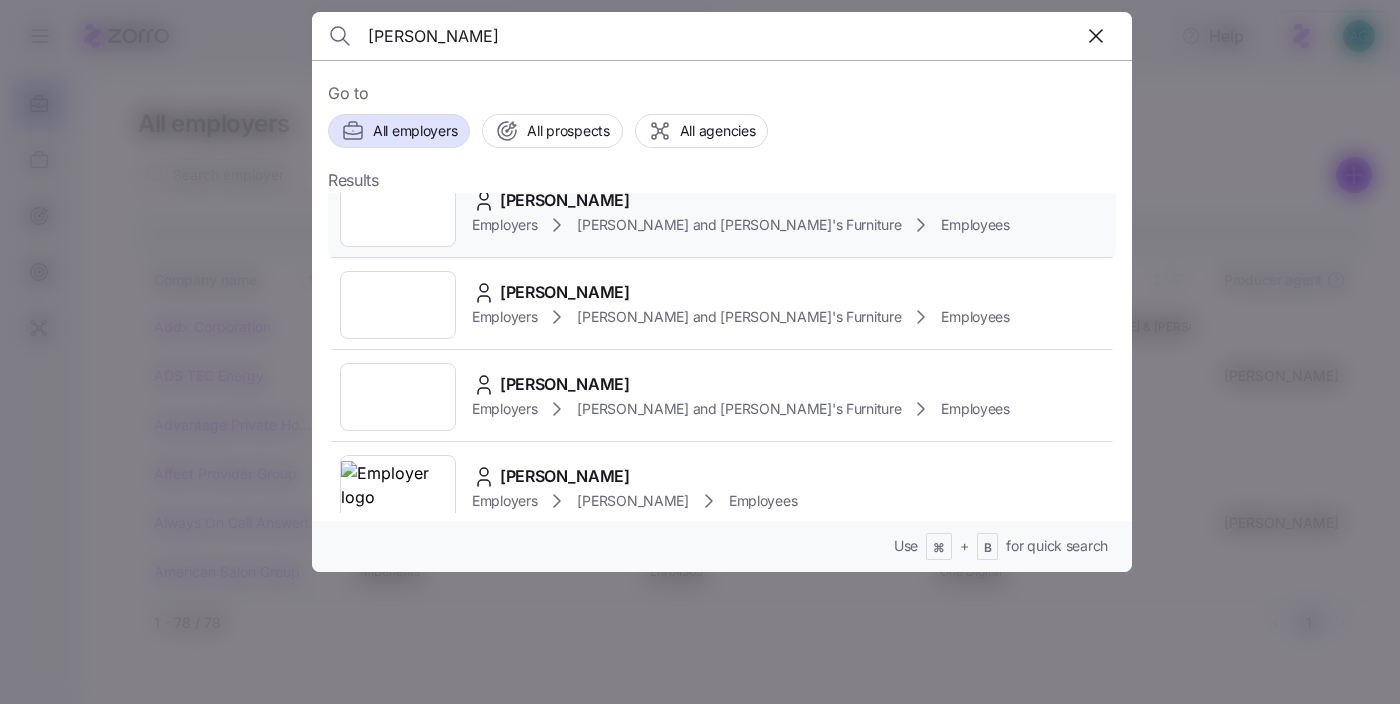 scroll, scrollTop: 212, scrollLeft: 0, axis: vertical 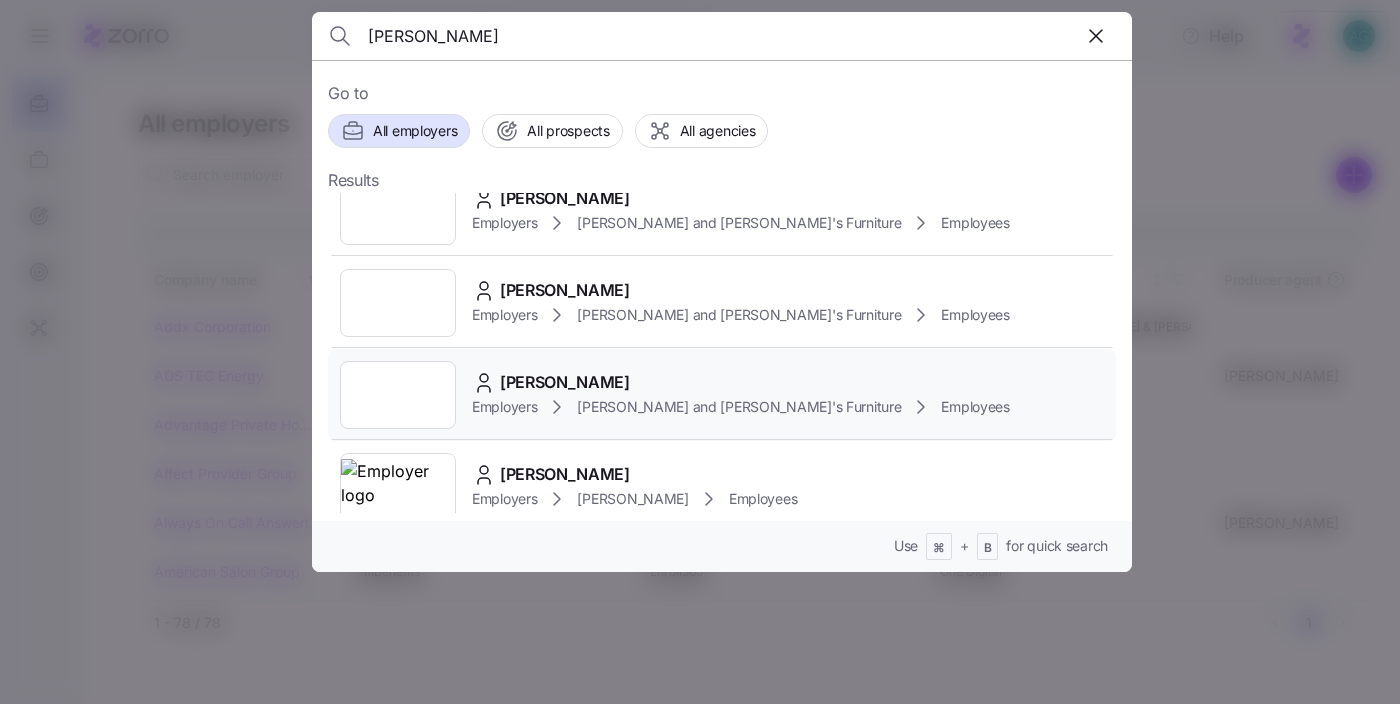 type on "[PERSON_NAME]" 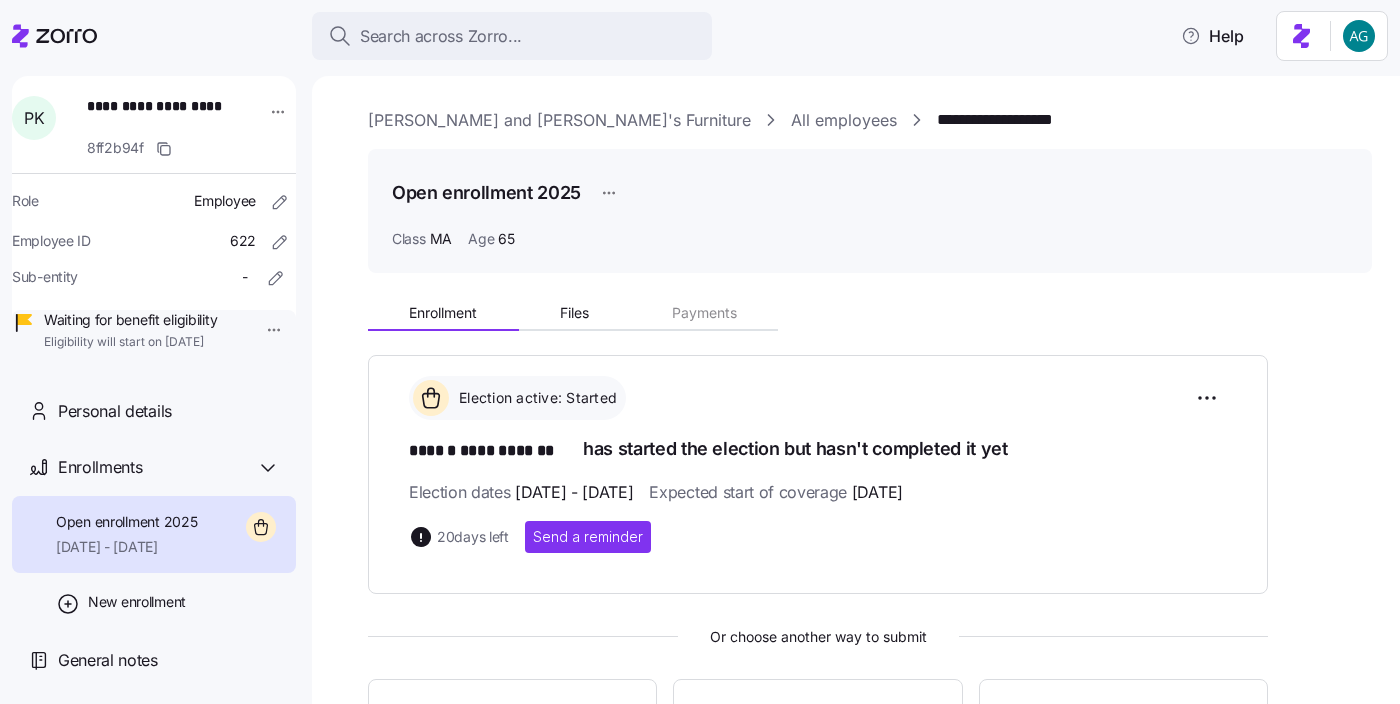 click on "[PERSON_NAME] and [PERSON_NAME]'s Furniture" at bounding box center (559, 120) 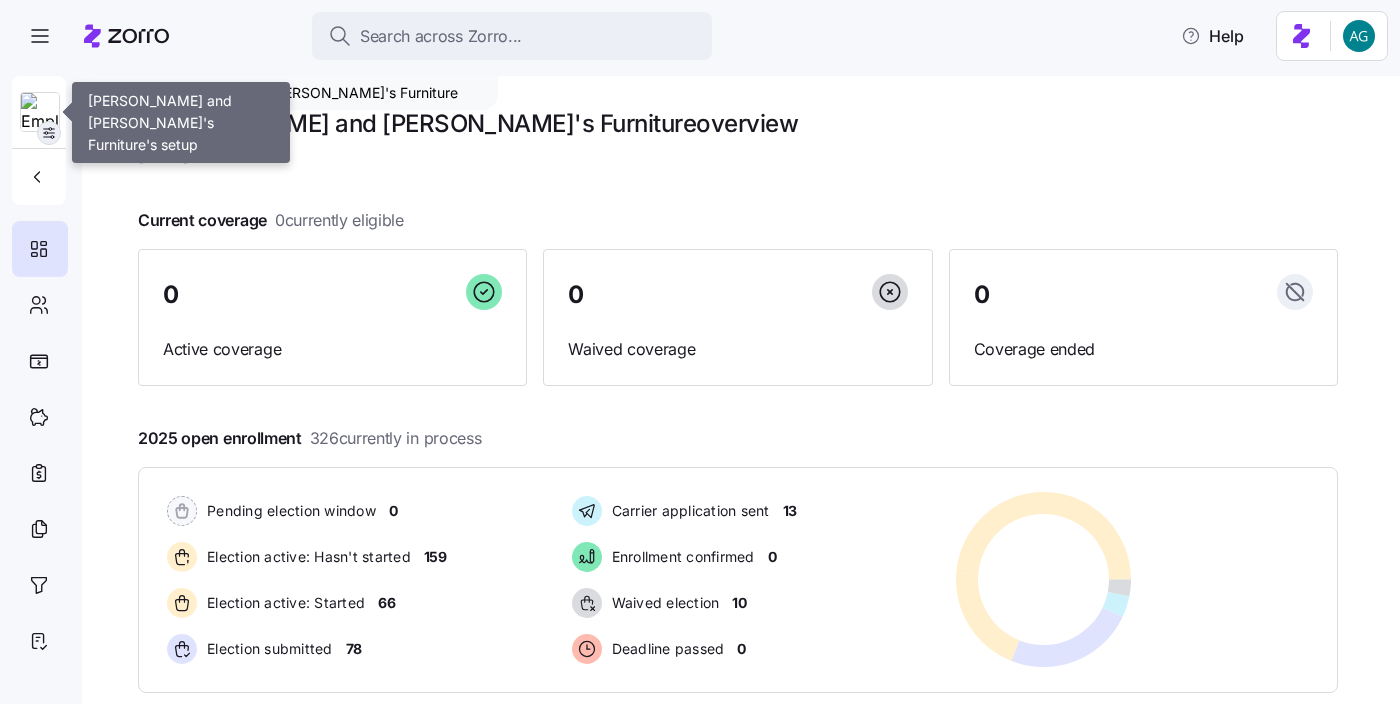 click 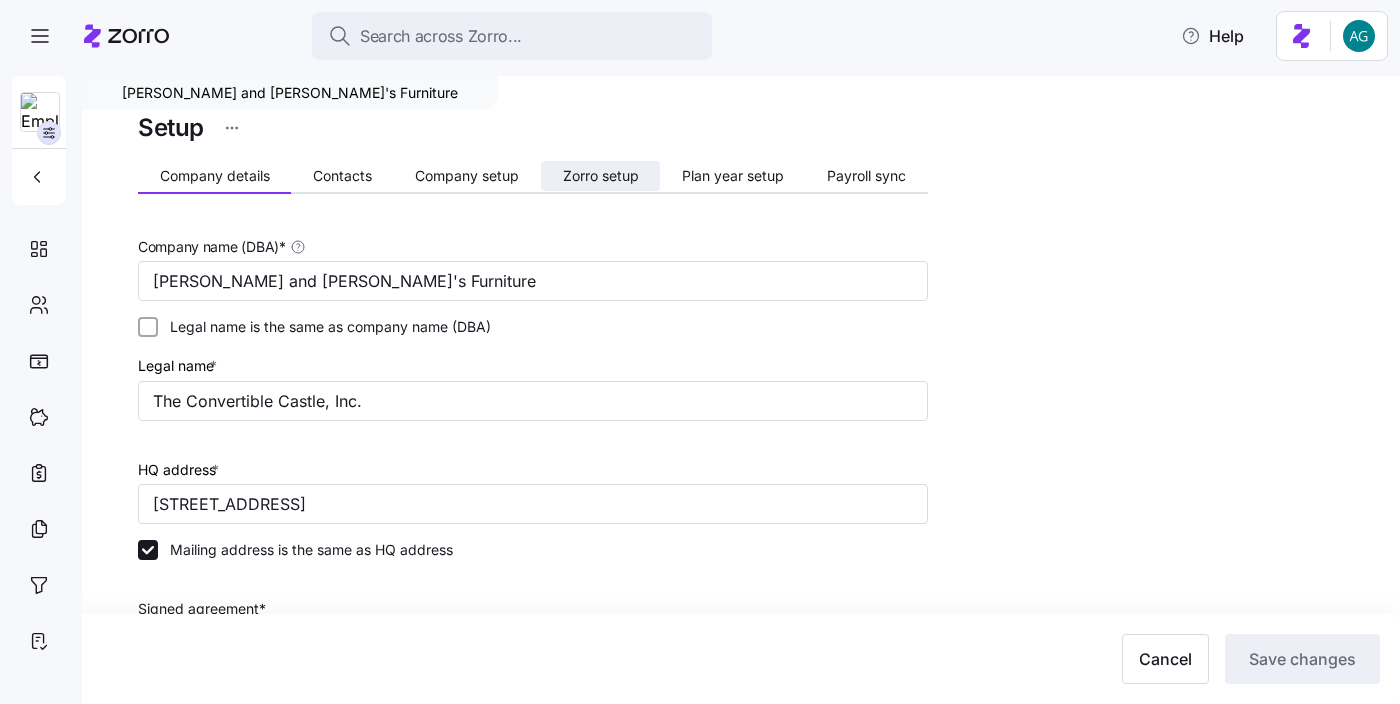 click on "Zorro setup" at bounding box center (601, 176) 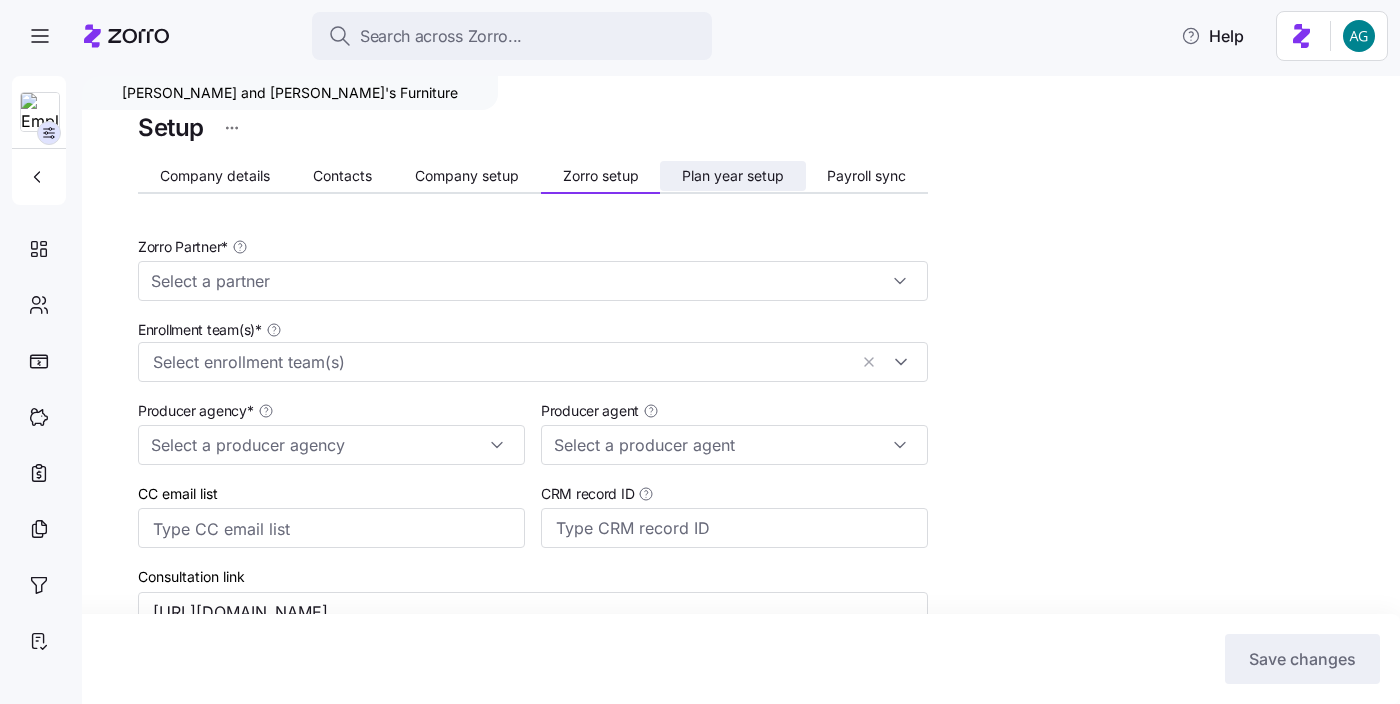 type on "Zorro" 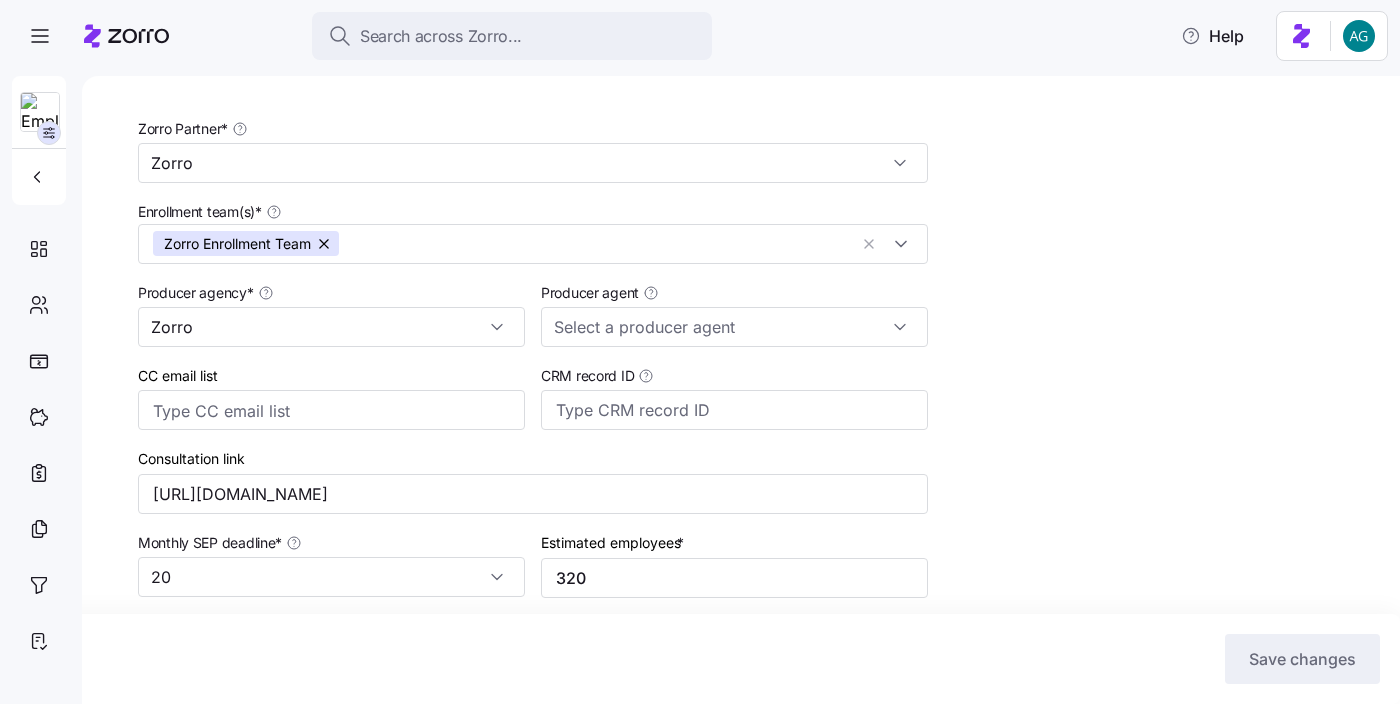 scroll, scrollTop: 138, scrollLeft: 0, axis: vertical 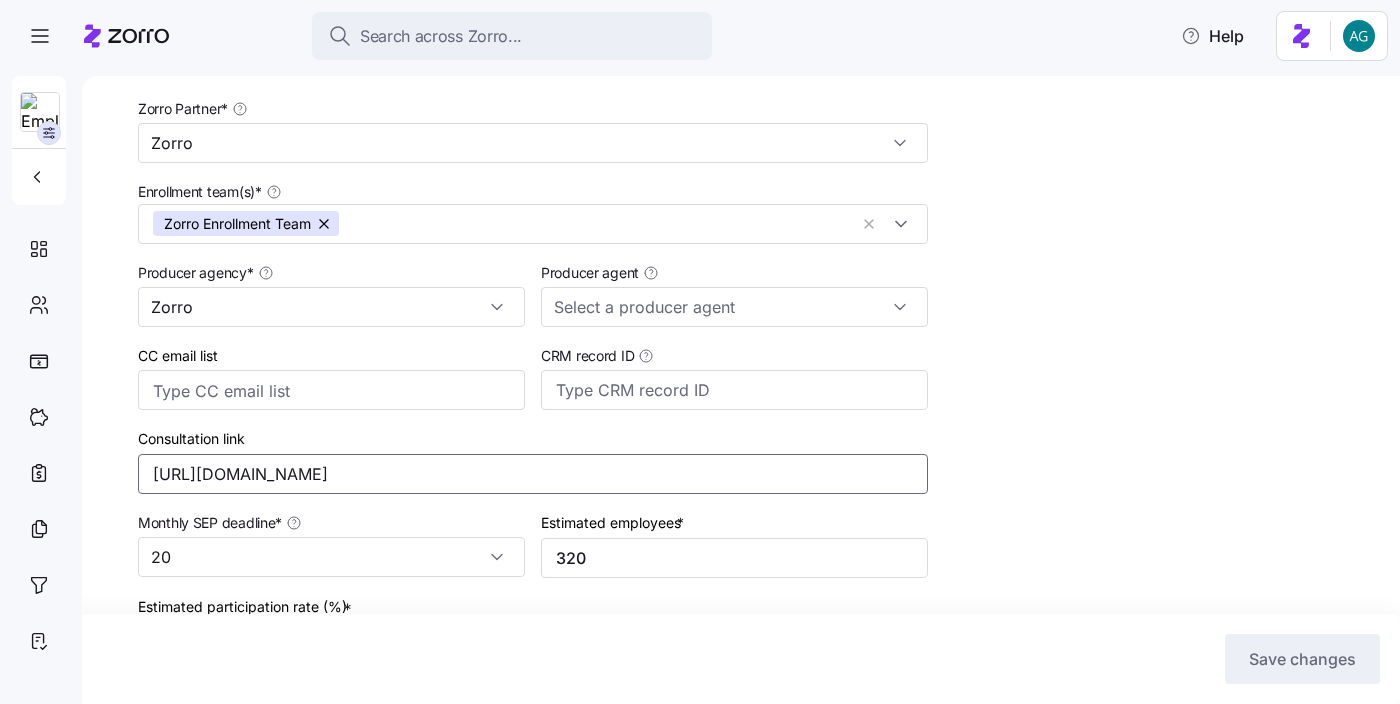 click on "[URL][DOMAIN_NAME]" at bounding box center (533, 474) 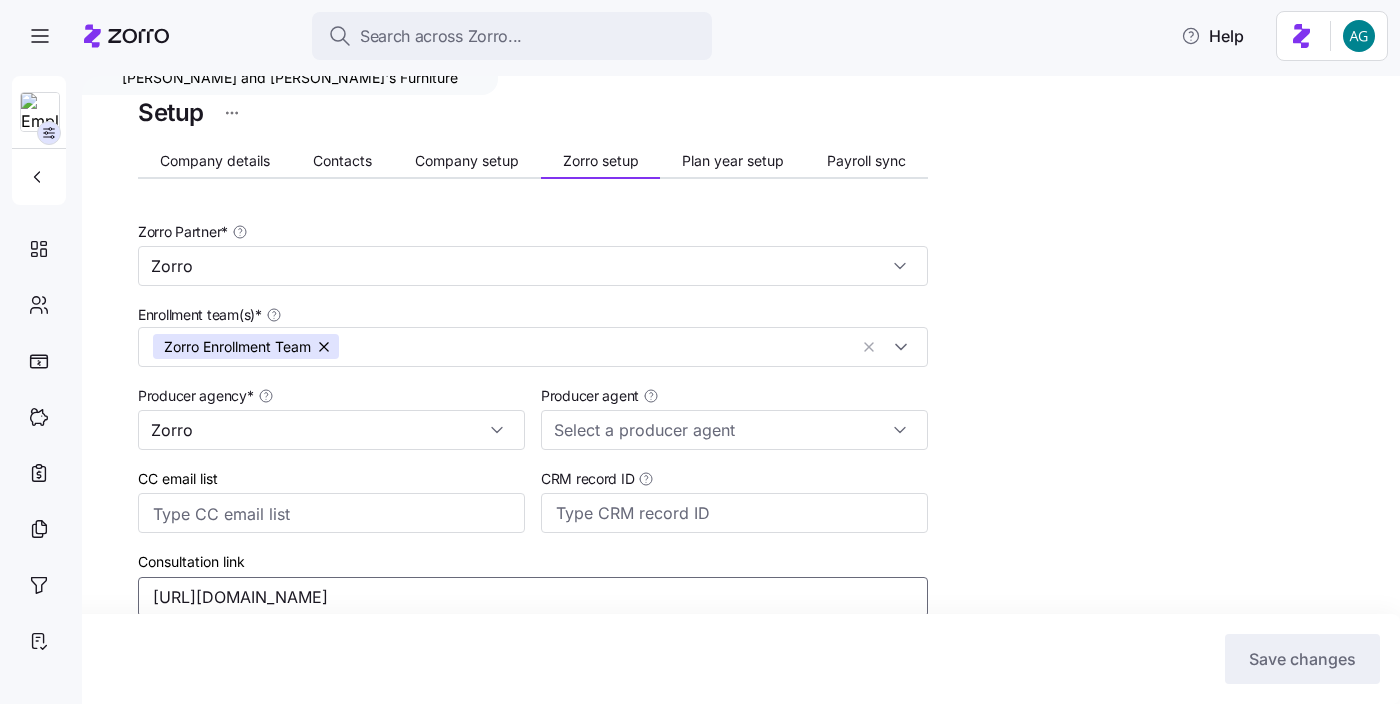 scroll, scrollTop: 0, scrollLeft: 0, axis: both 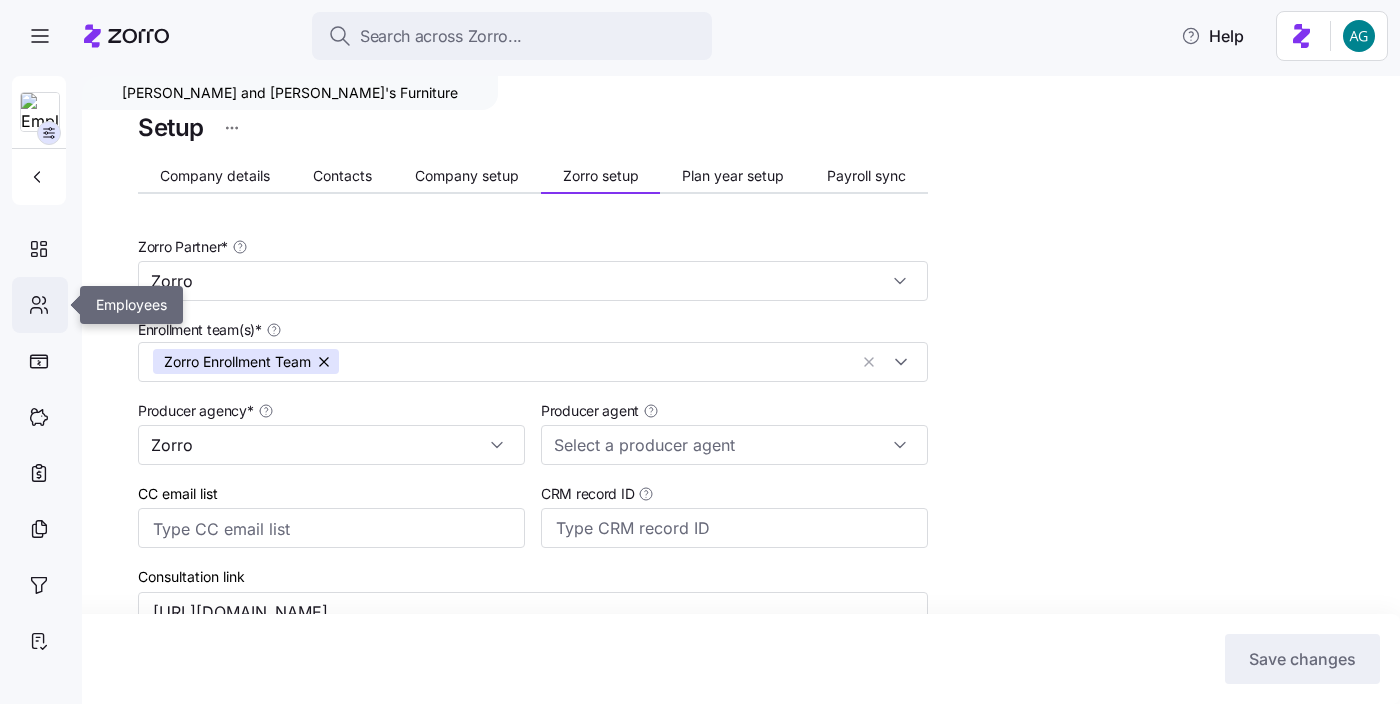 click 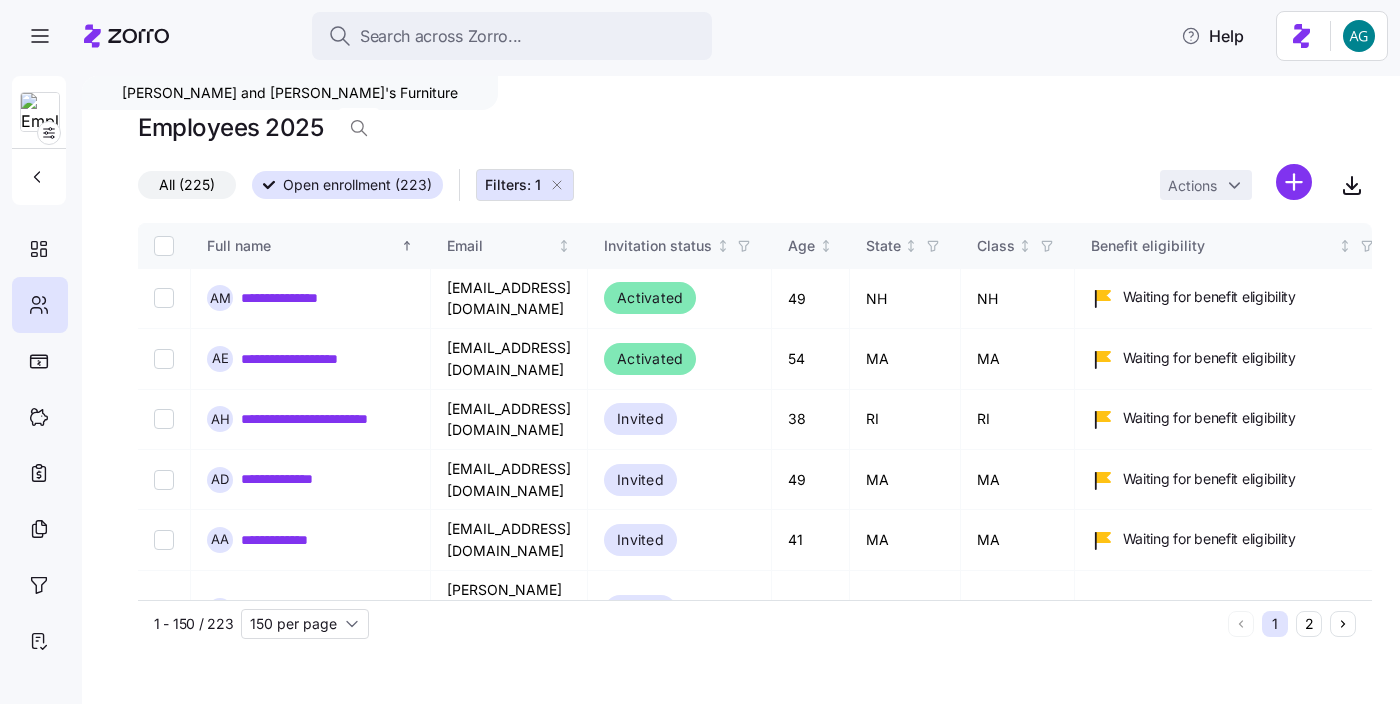 click on "Filters: 1" at bounding box center (513, 185) 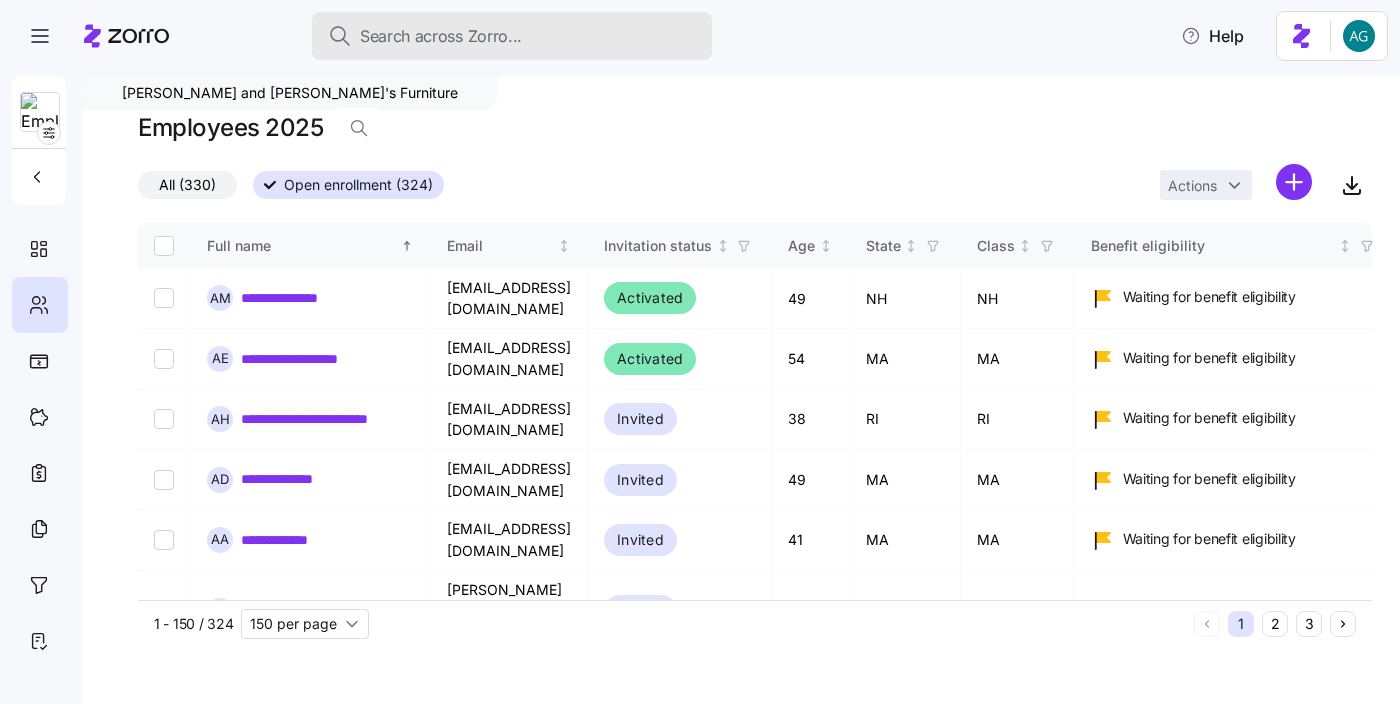 click on "Search across Zorro..." at bounding box center (441, 36) 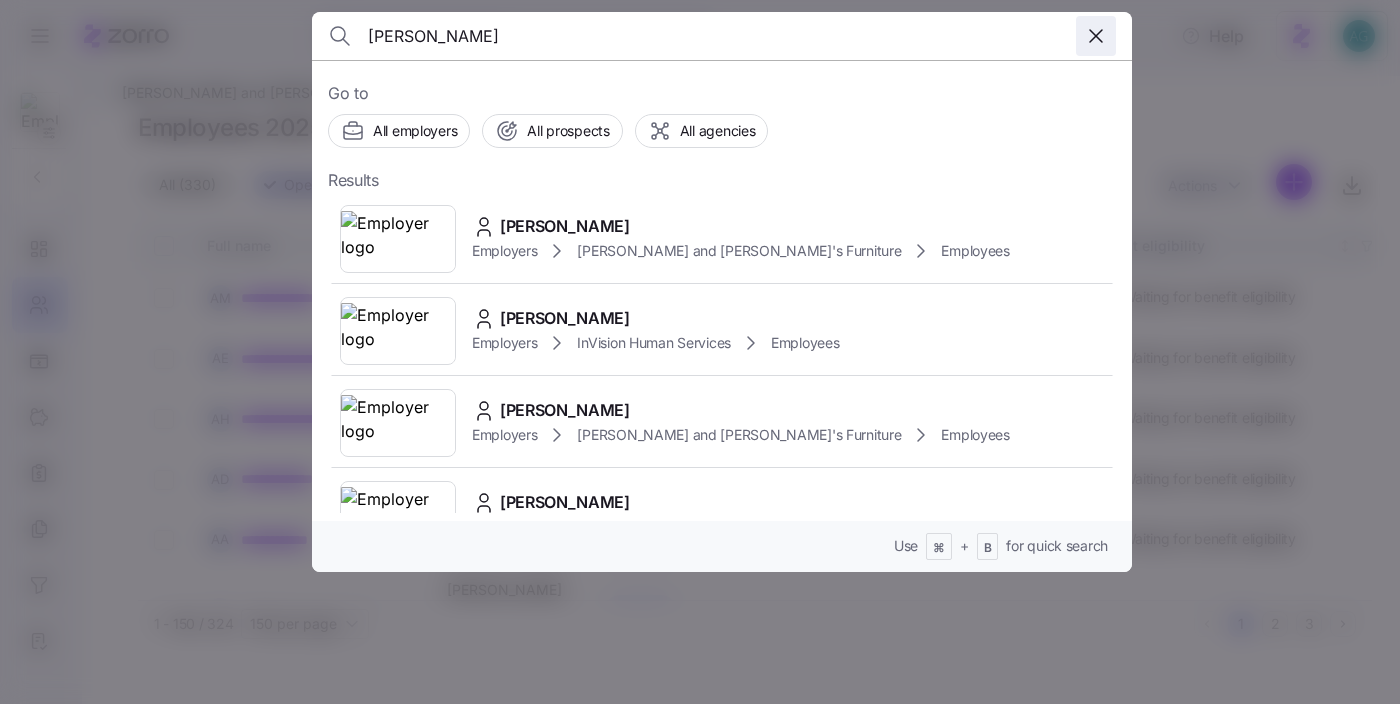 type on "[PERSON_NAME]" 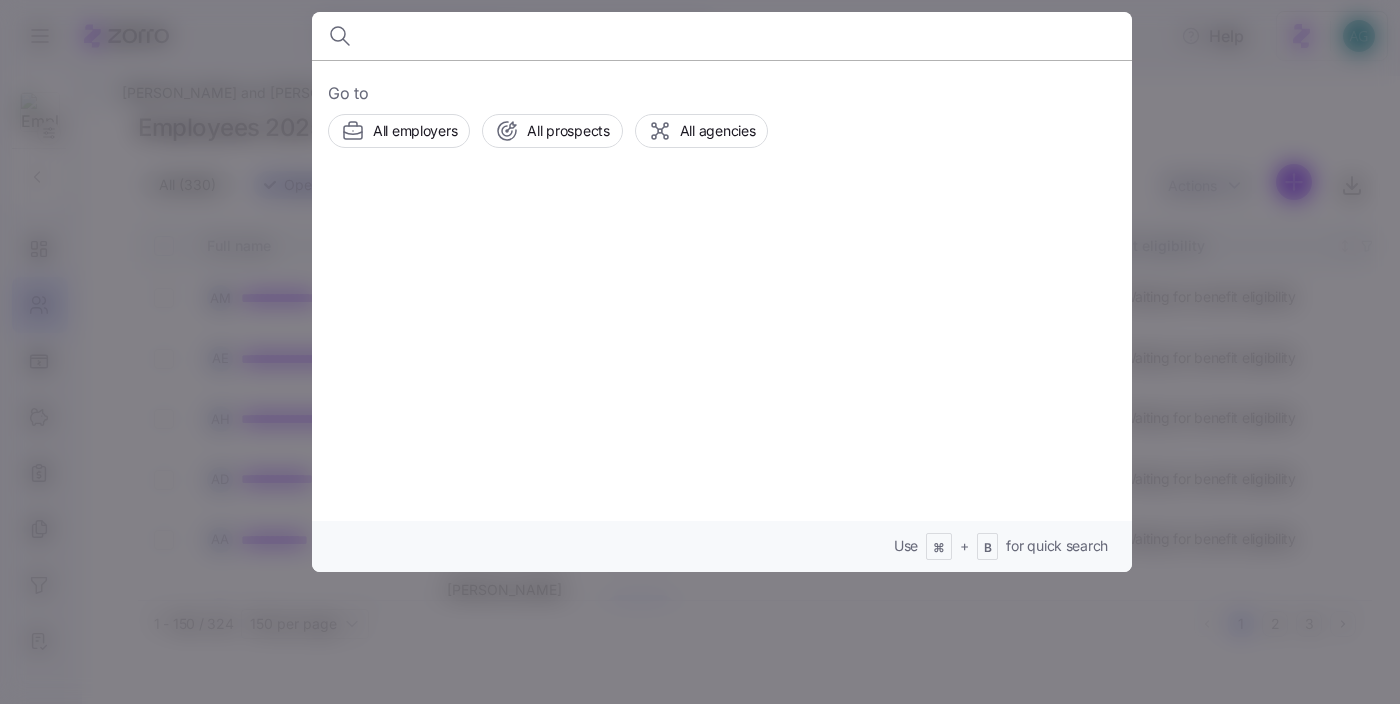 click at bounding box center [700, 352] 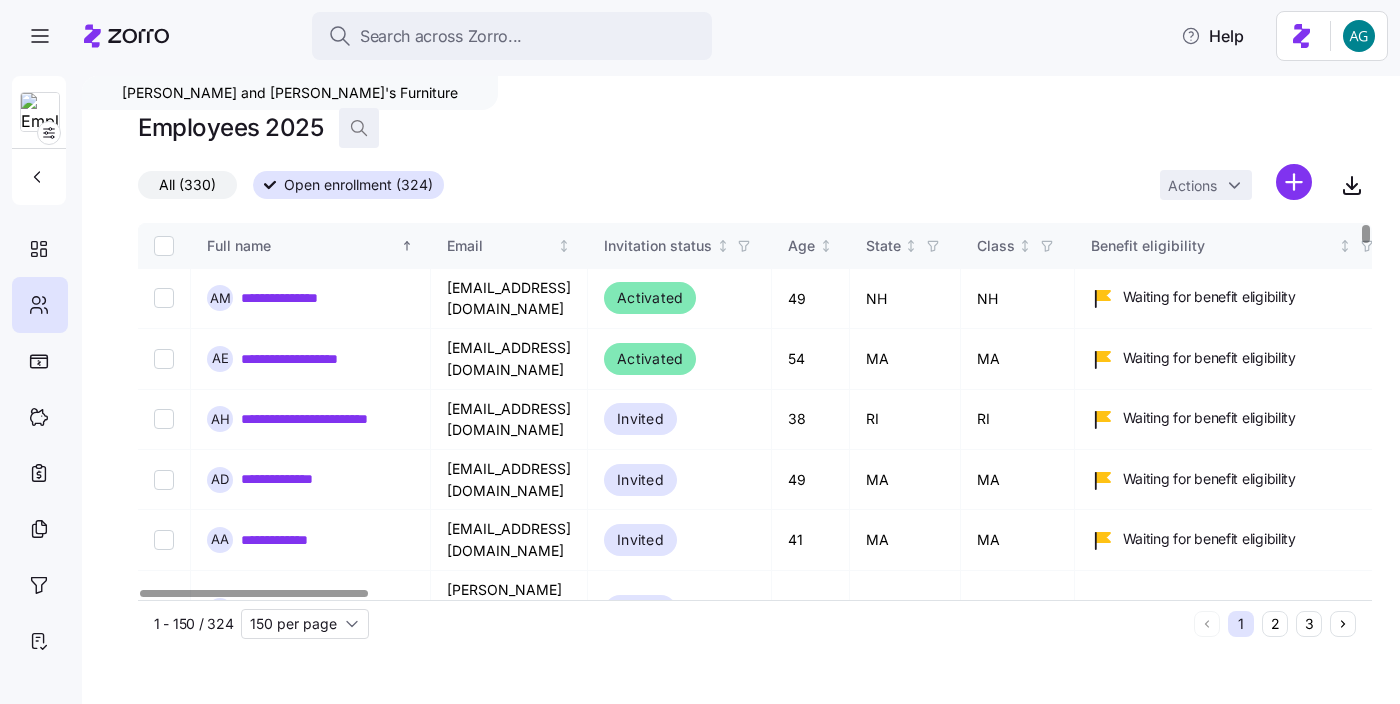 click 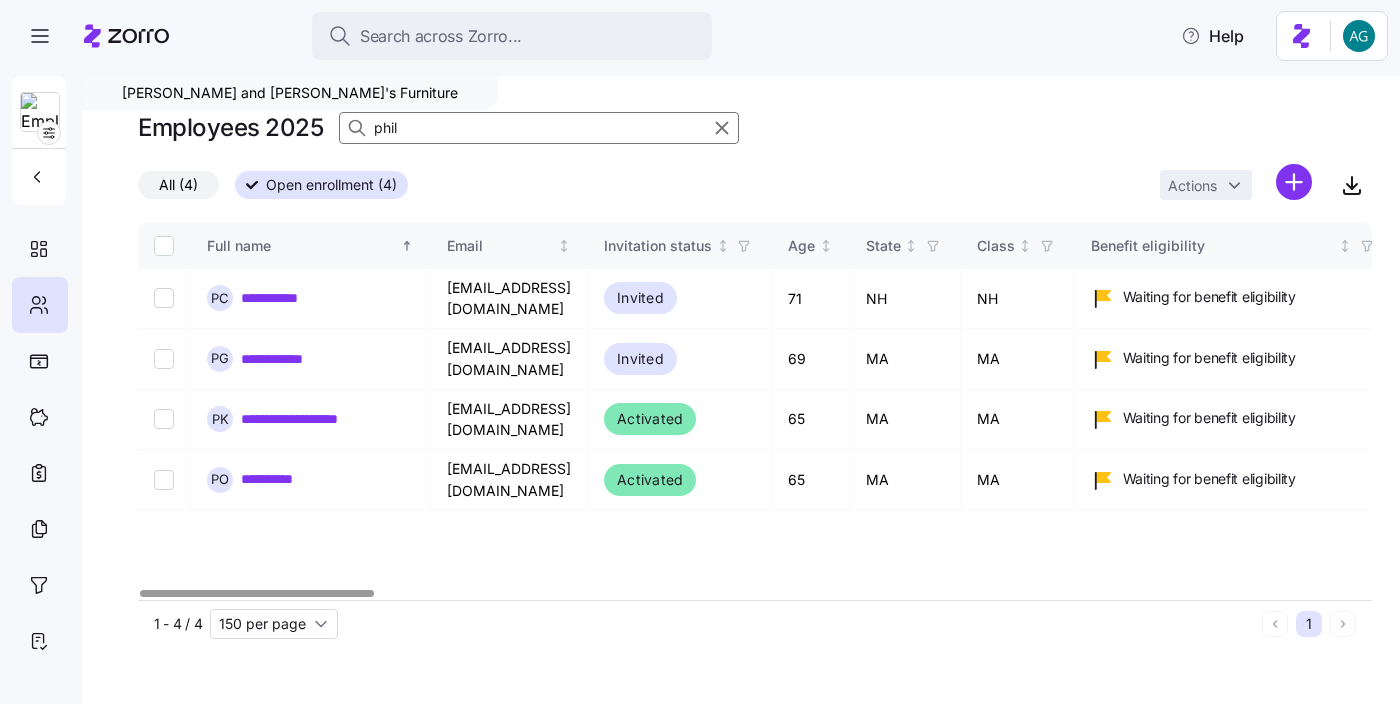 type on "phil" 